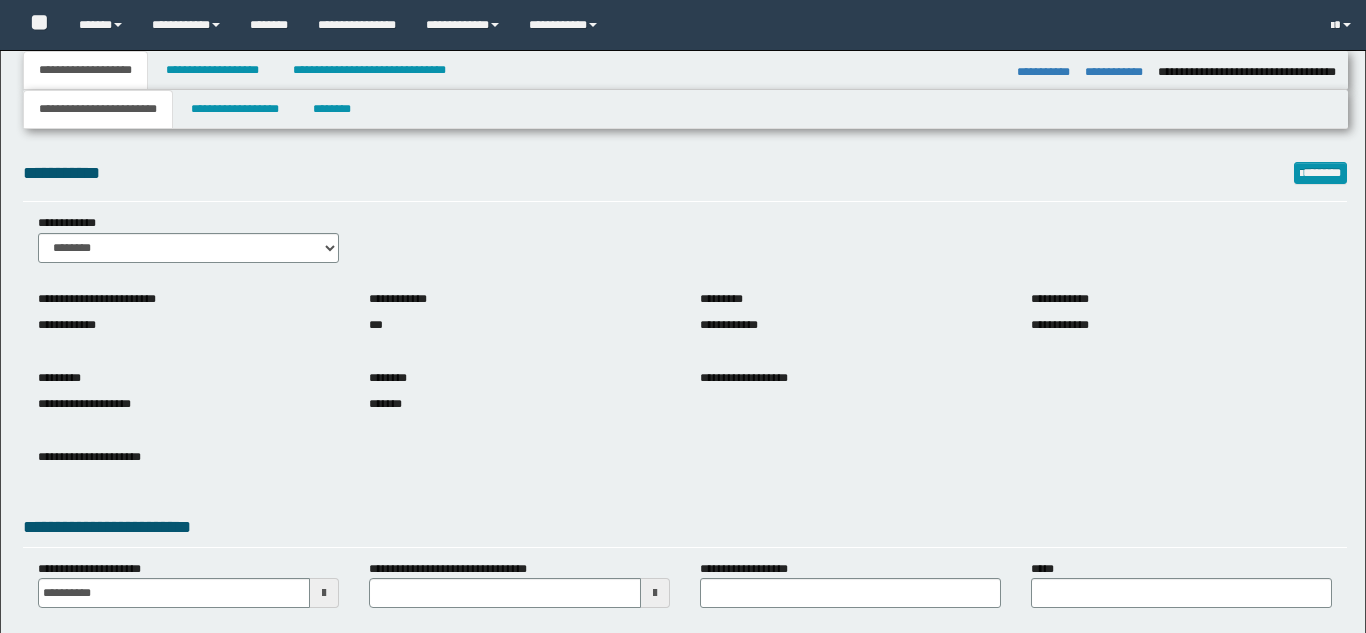 click on "**********" at bounding box center (212, 70) 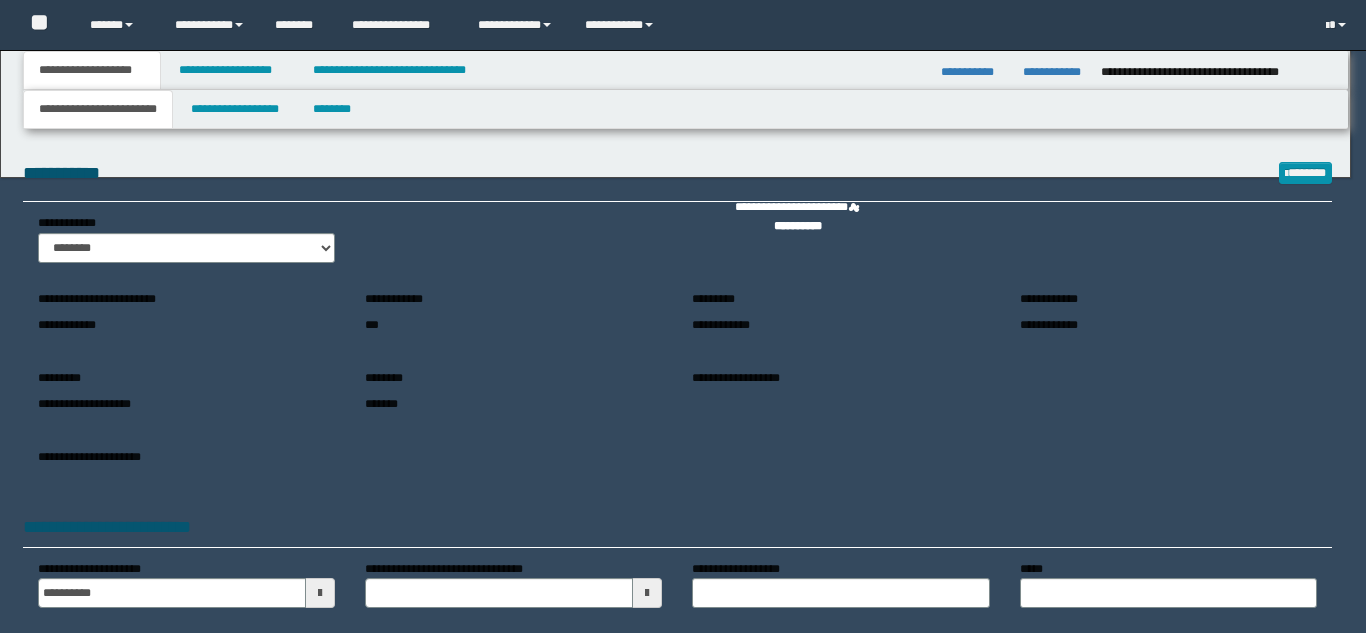 scroll, scrollTop: 0, scrollLeft: 0, axis: both 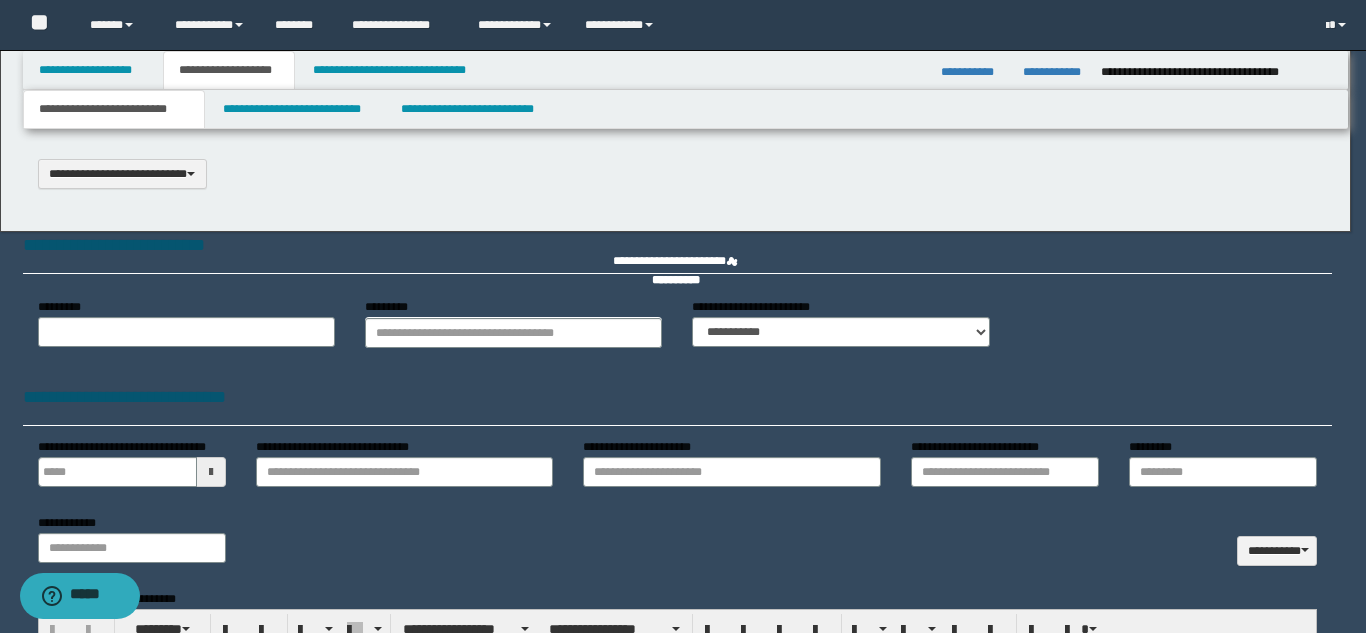 select on "*" 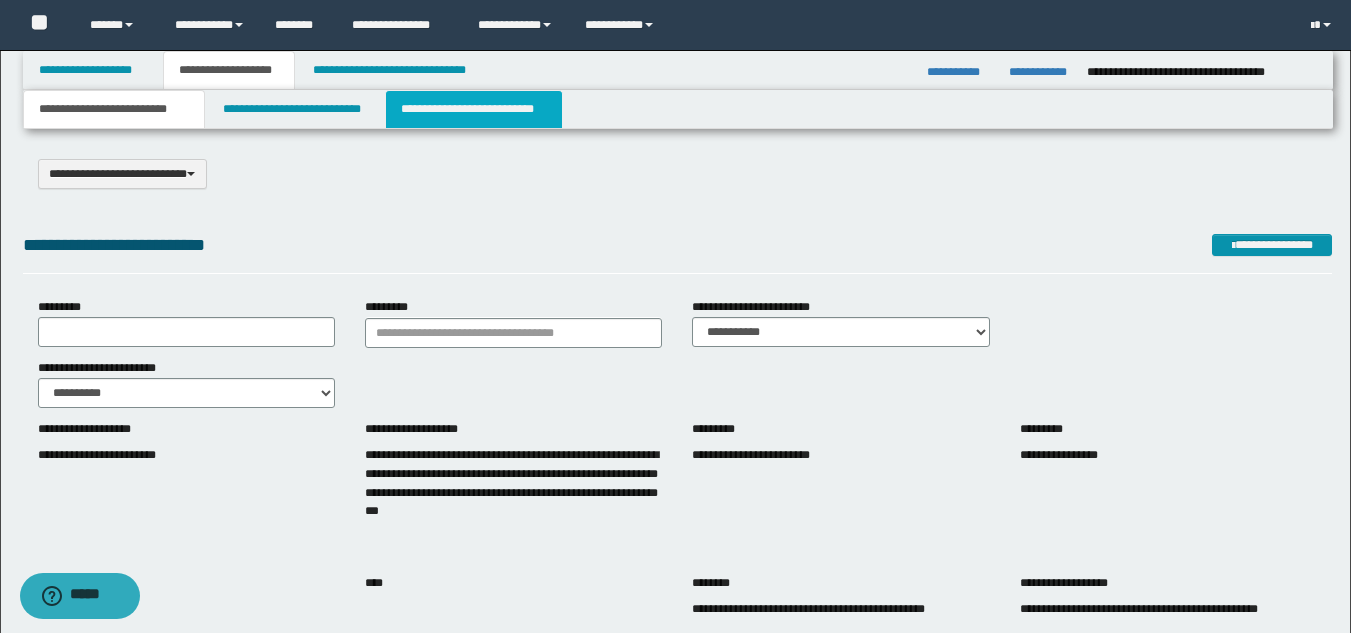 click on "**********" at bounding box center [474, 109] 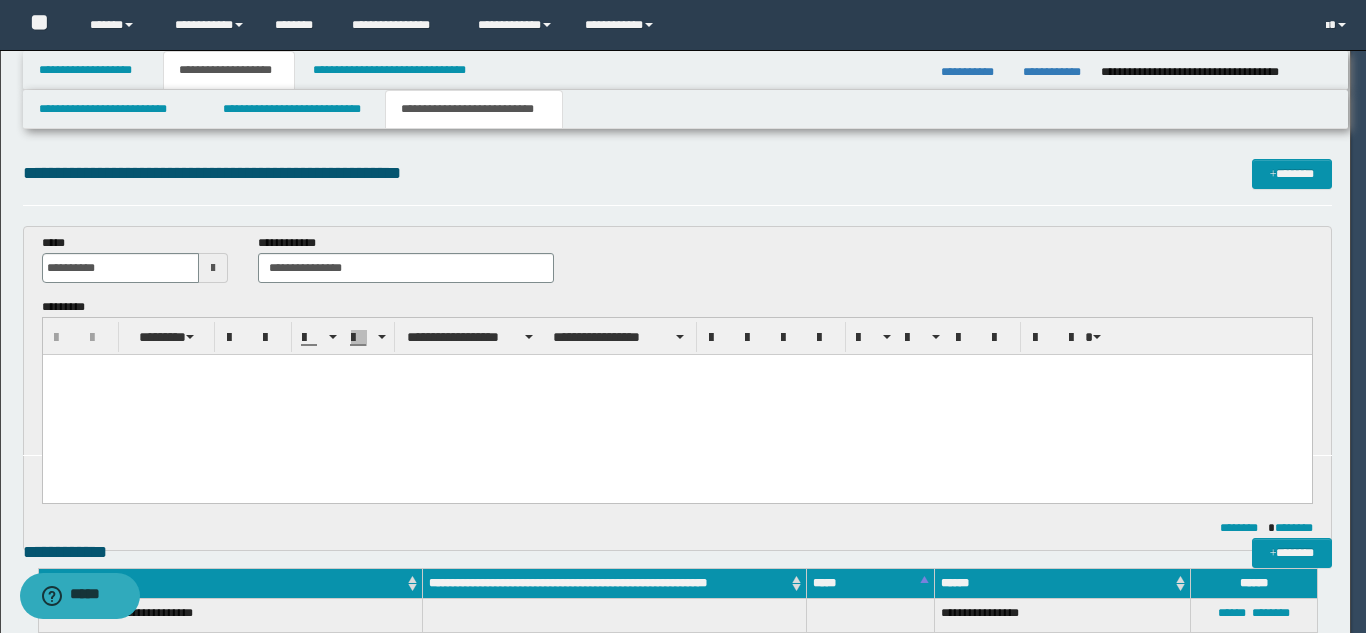 scroll, scrollTop: 0, scrollLeft: 0, axis: both 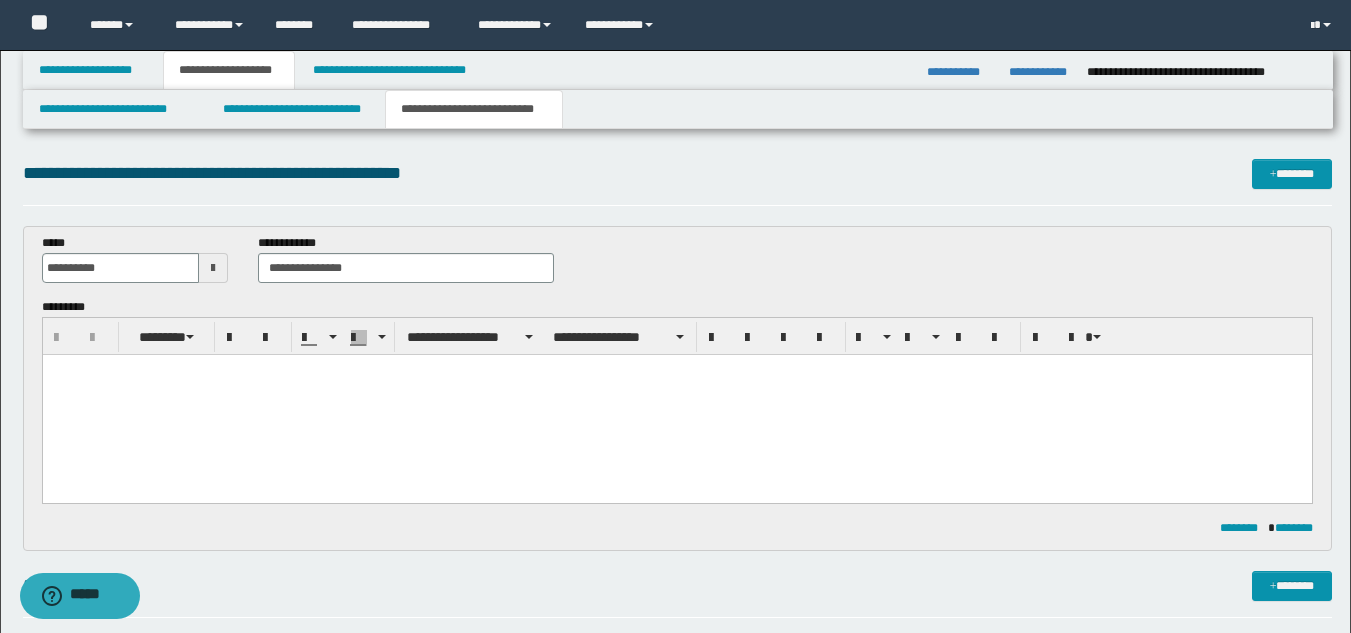 click at bounding box center (676, 387) 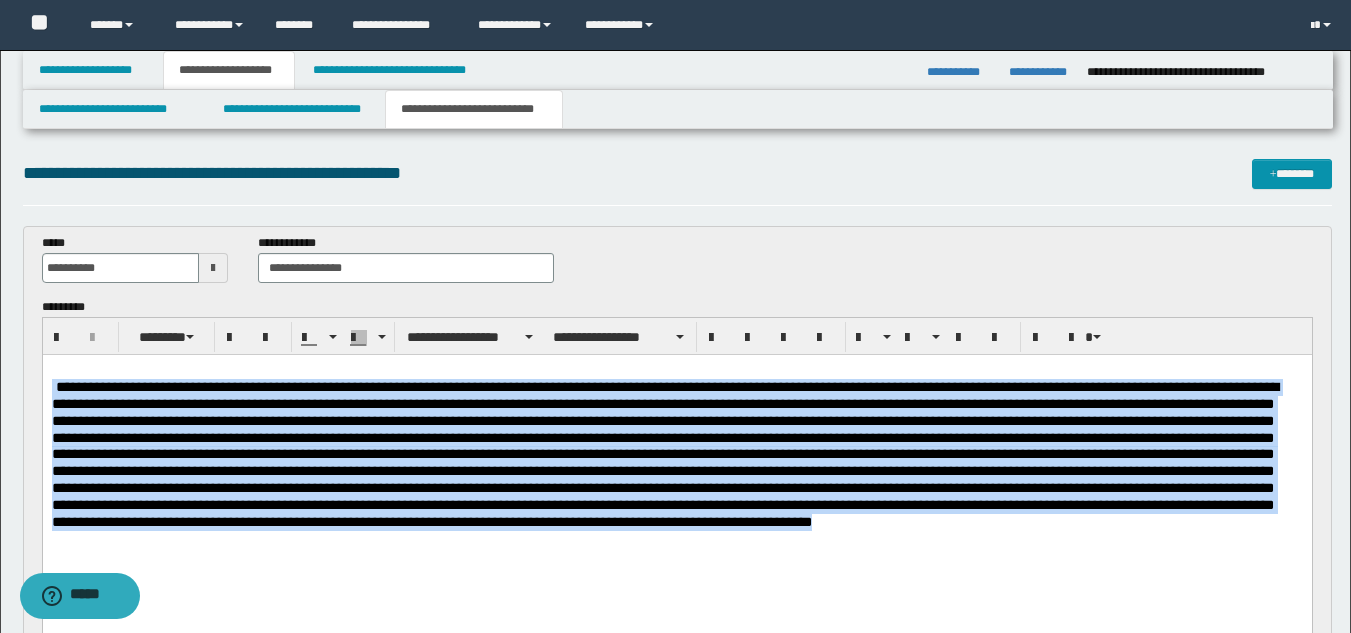 drag, startPoint x: 504, startPoint y: 545, endPoint x: 46, endPoint y: 743, distance: 498.96692 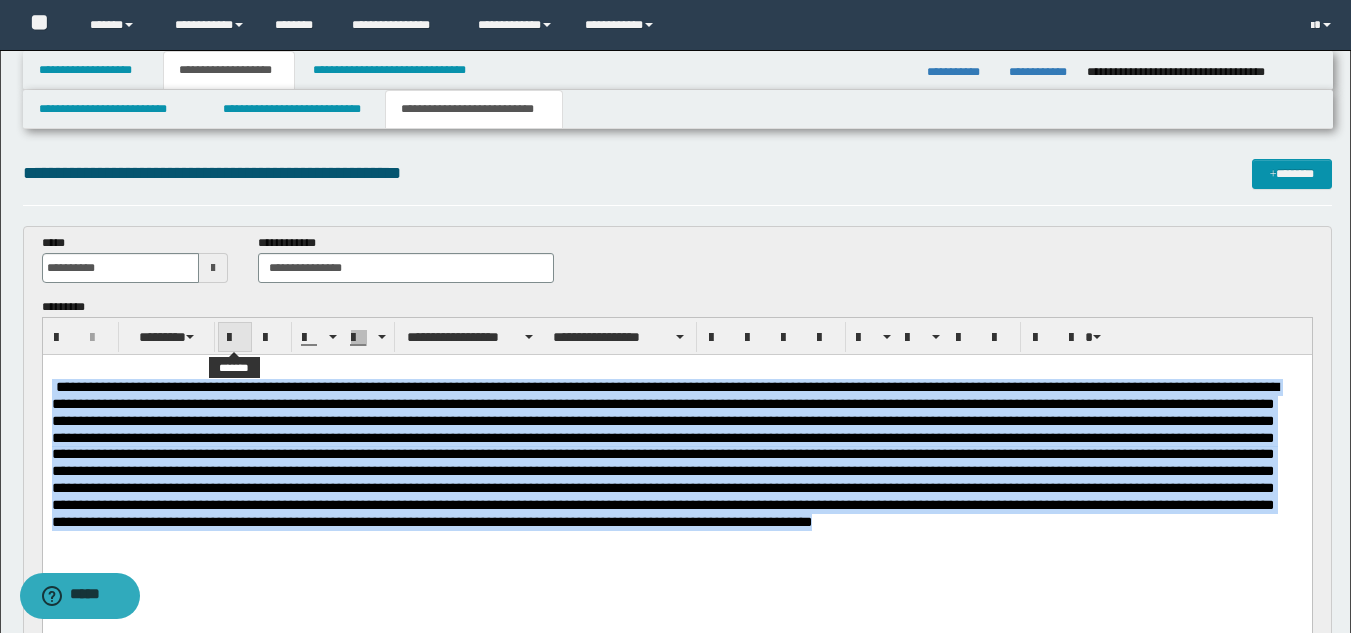 click at bounding box center (235, 338) 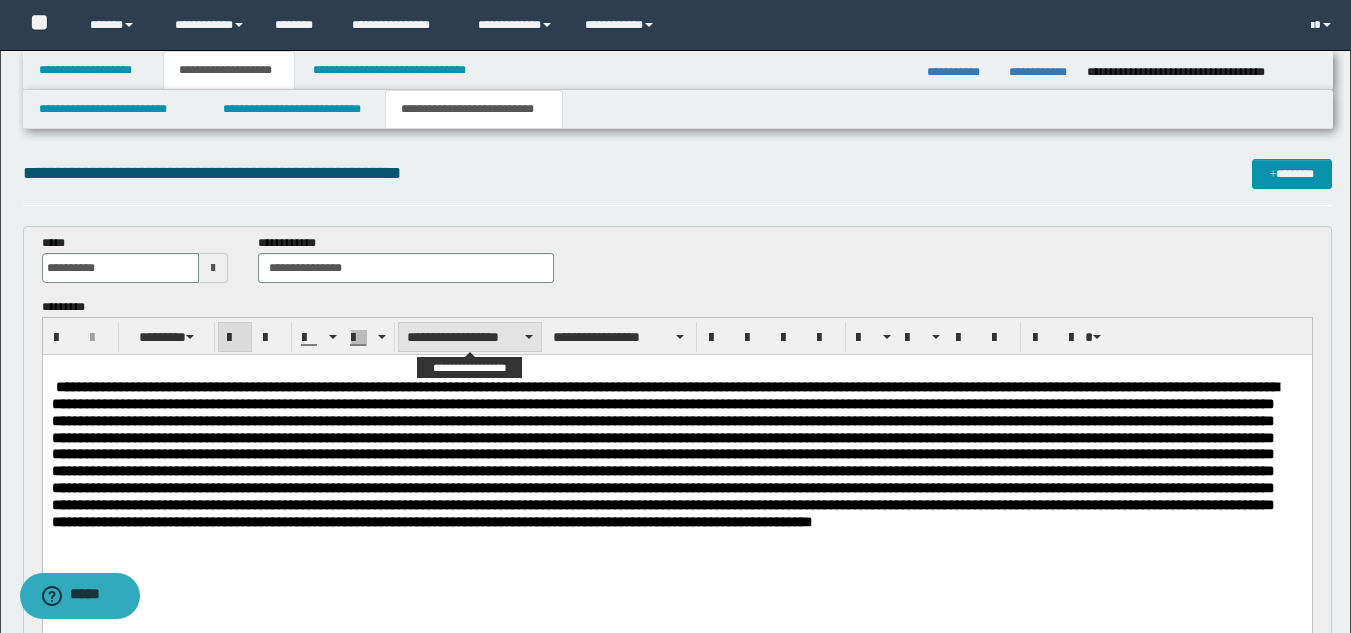 click on "**********" at bounding box center [470, 337] 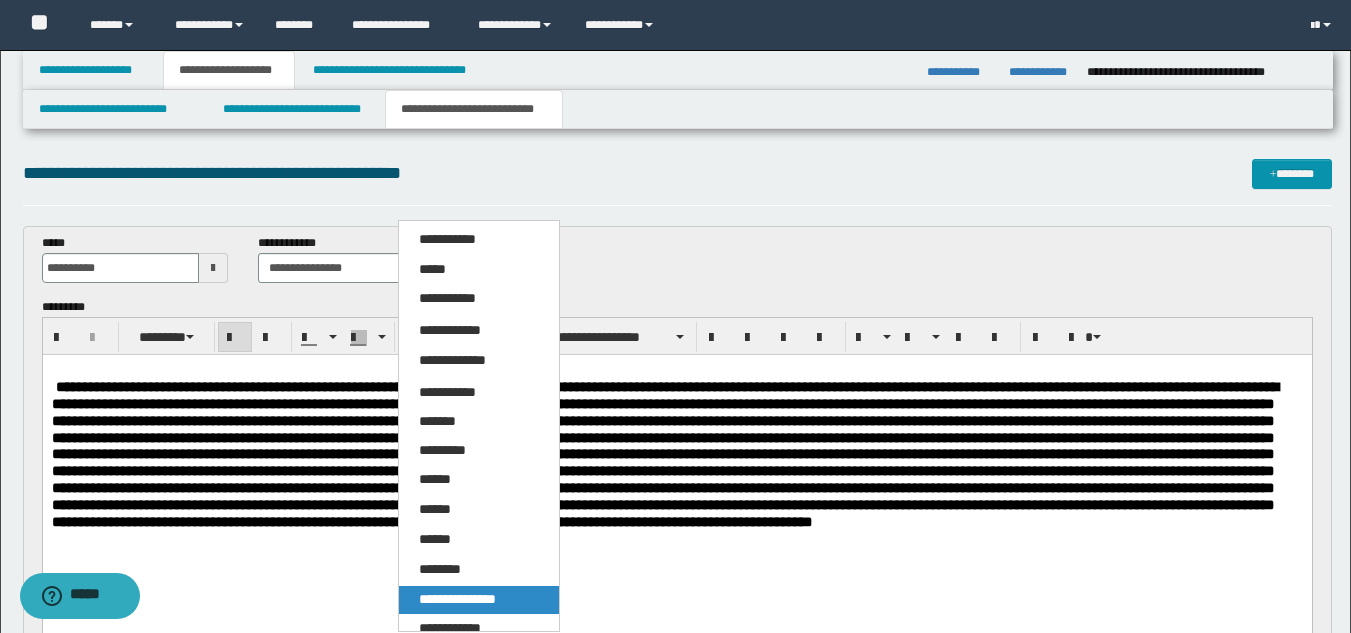 click on "**********" at bounding box center [457, 599] 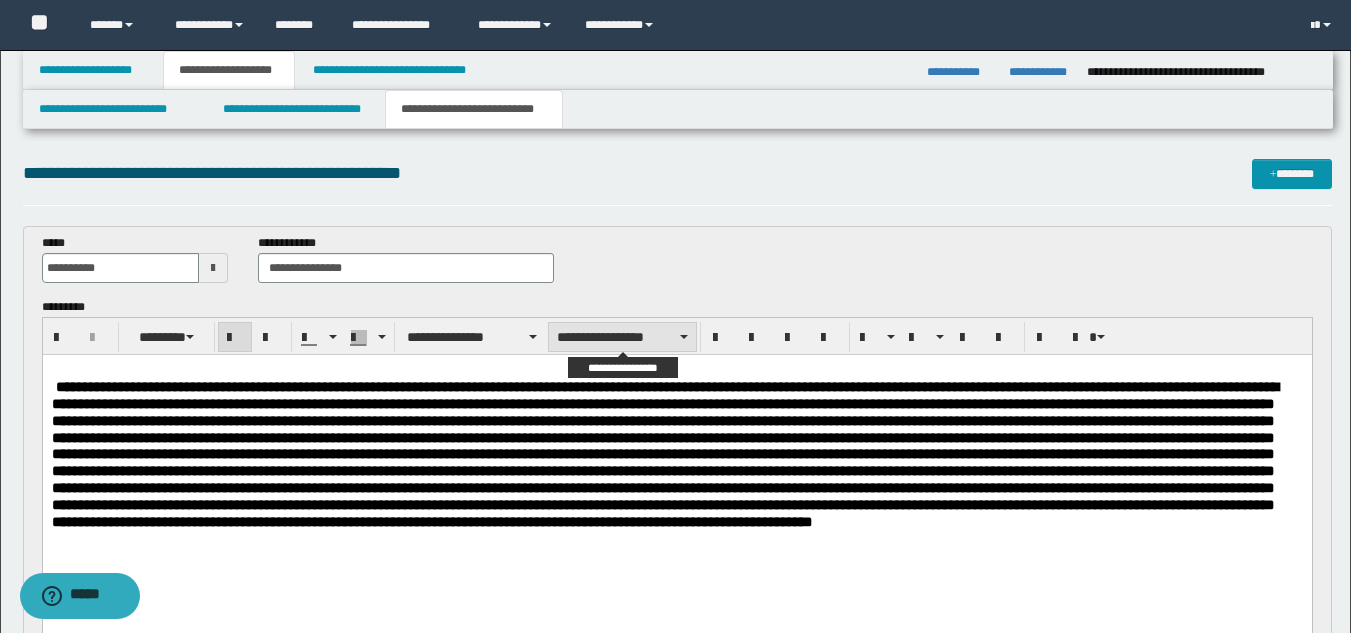 drag, startPoint x: 664, startPoint y: 336, endPoint x: 653, endPoint y: 347, distance: 15.556349 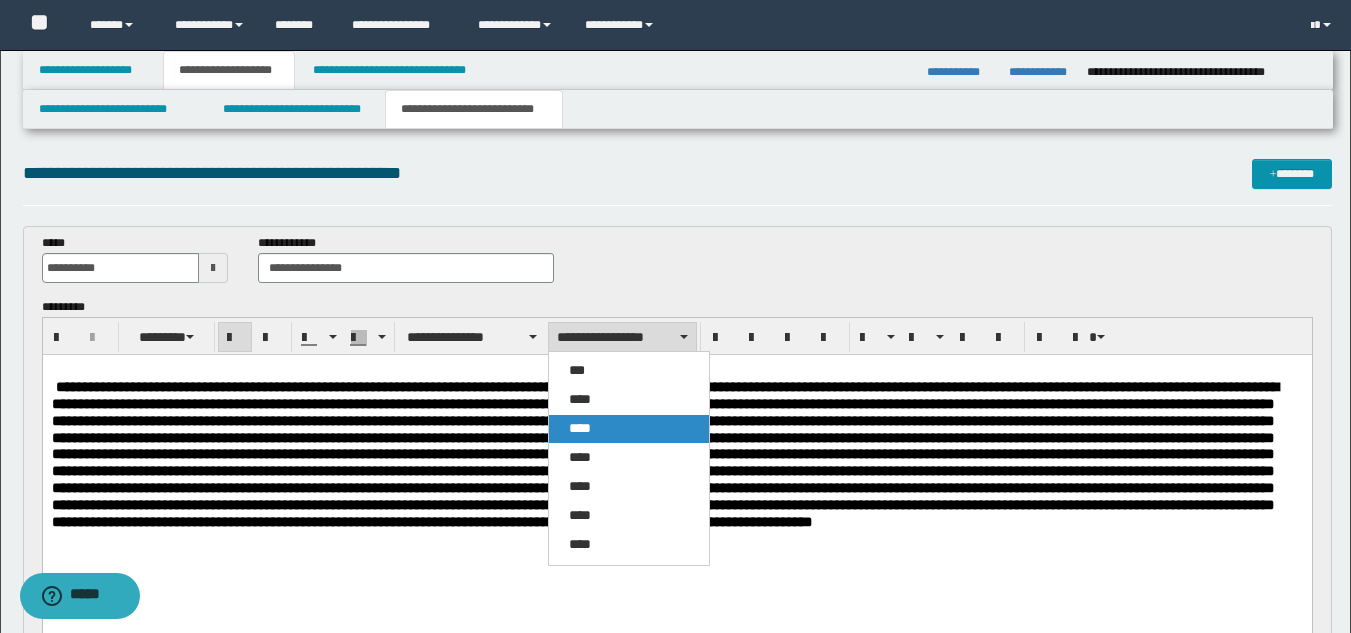 click on "****" at bounding box center [629, 429] 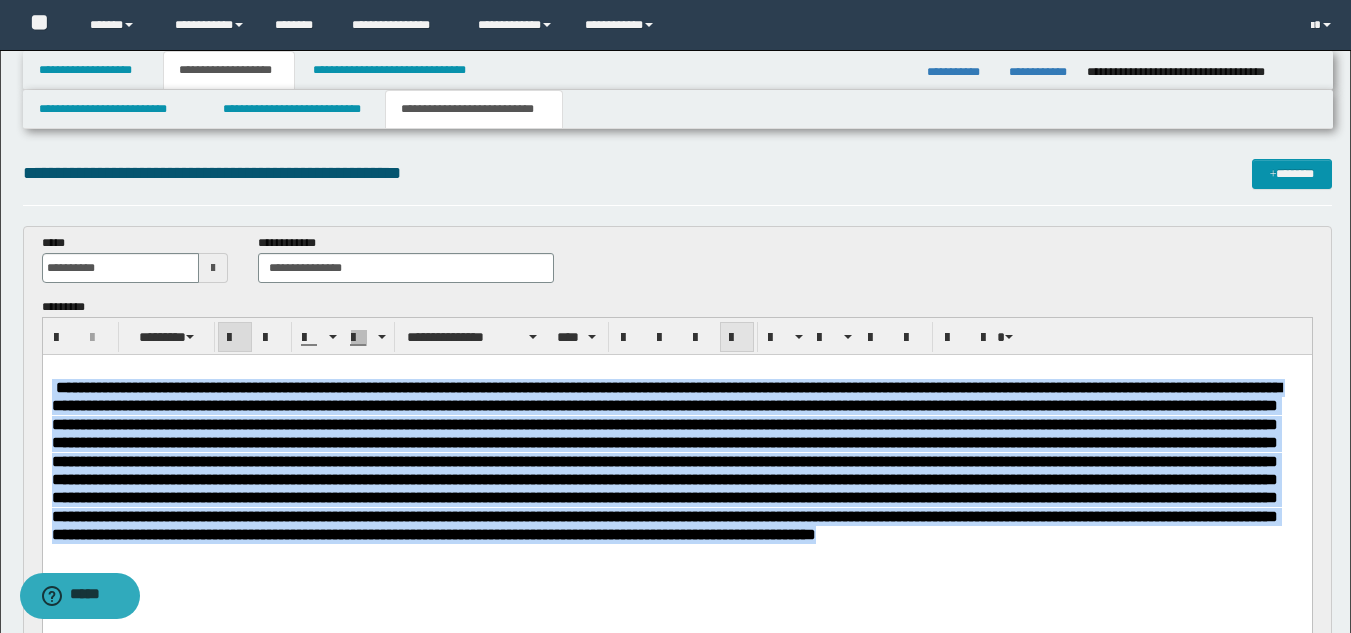 click at bounding box center [737, 338] 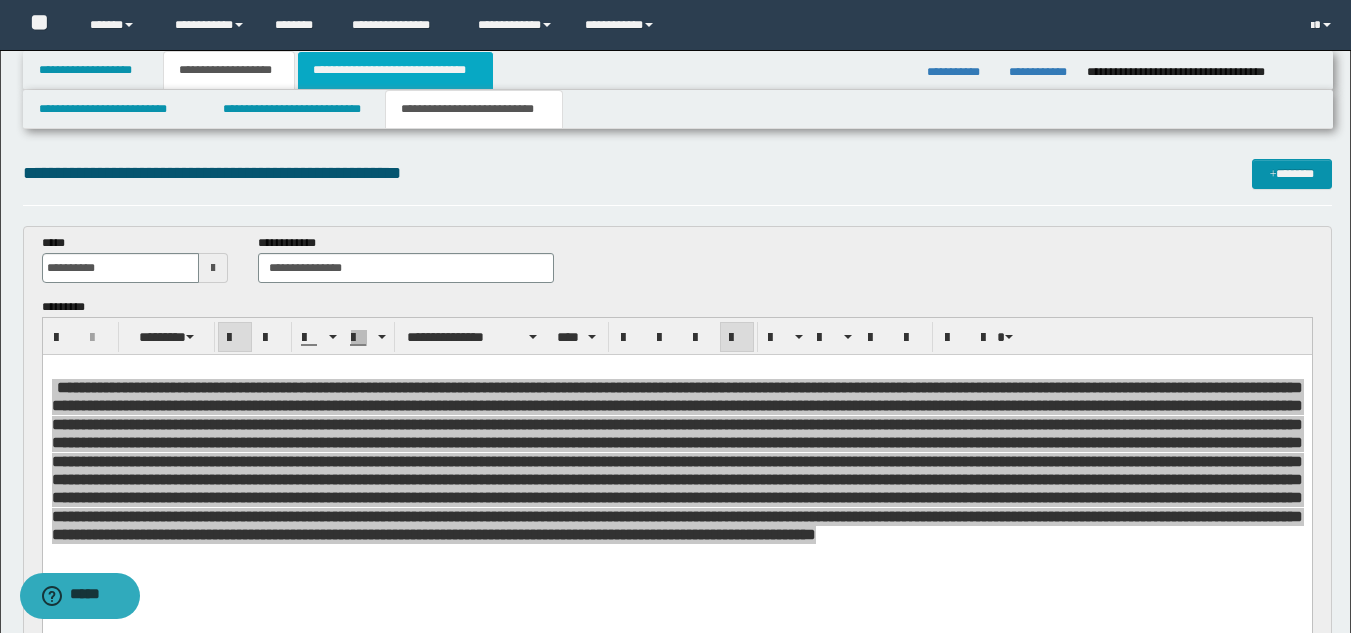 click on "**********" at bounding box center (395, 70) 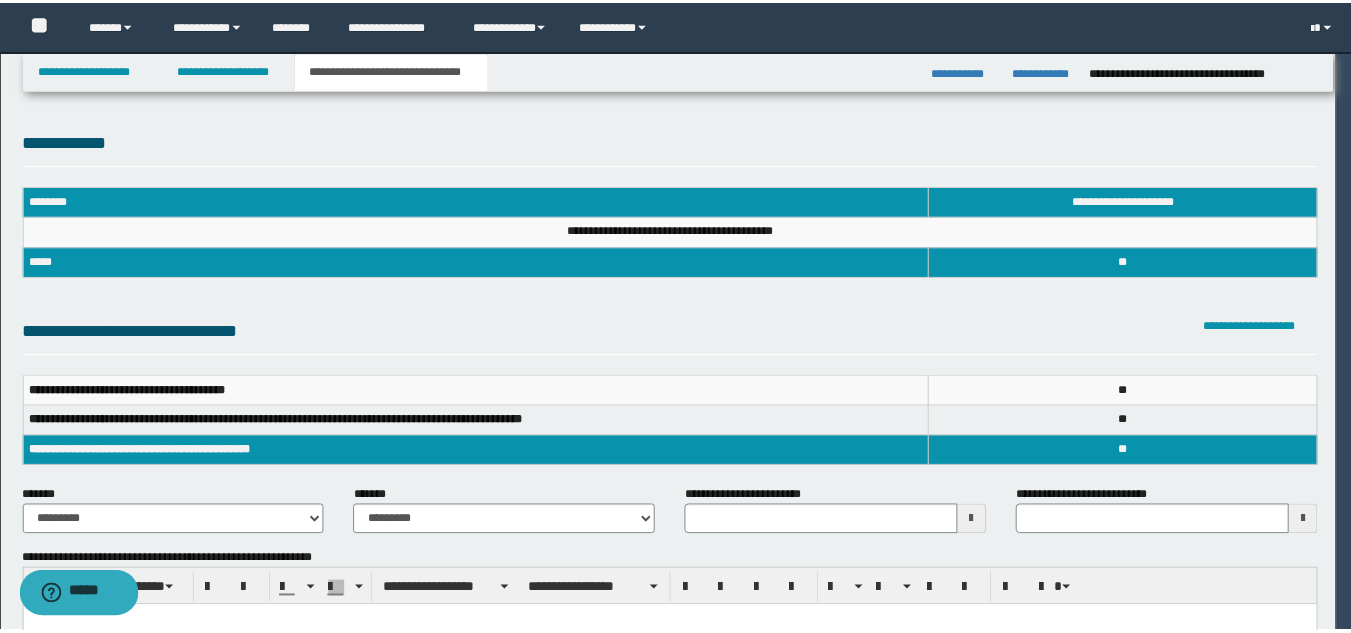scroll, scrollTop: 0, scrollLeft: 0, axis: both 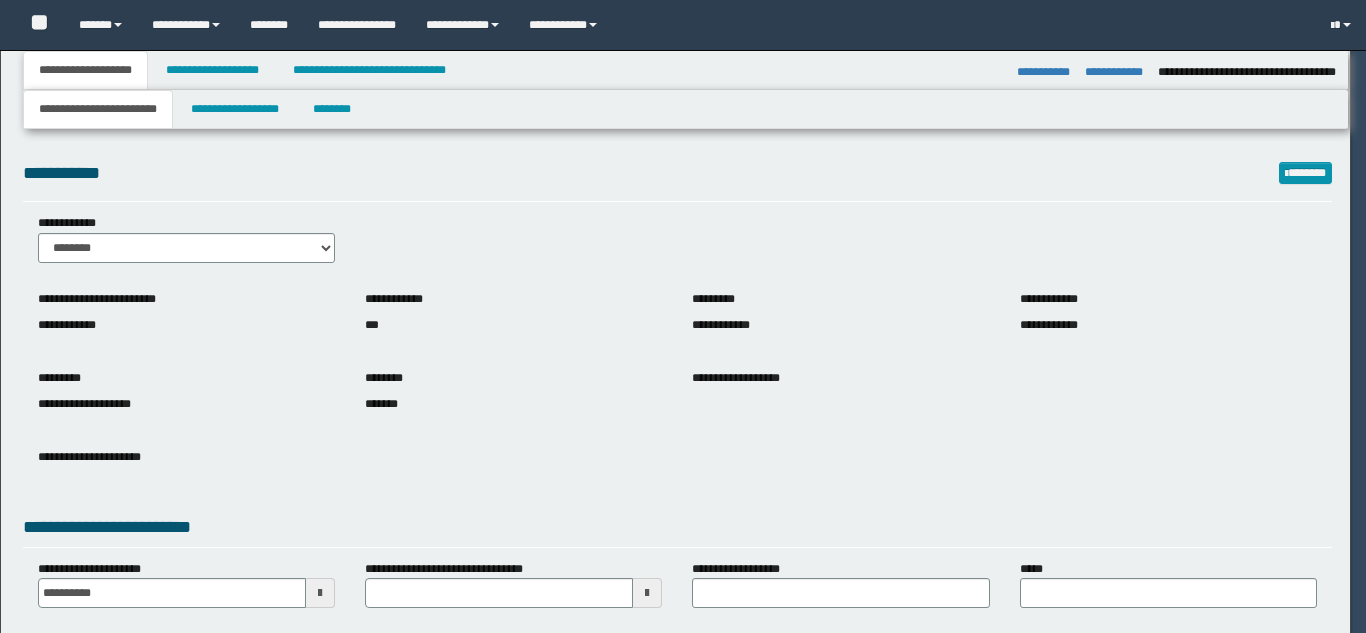 select on "*" 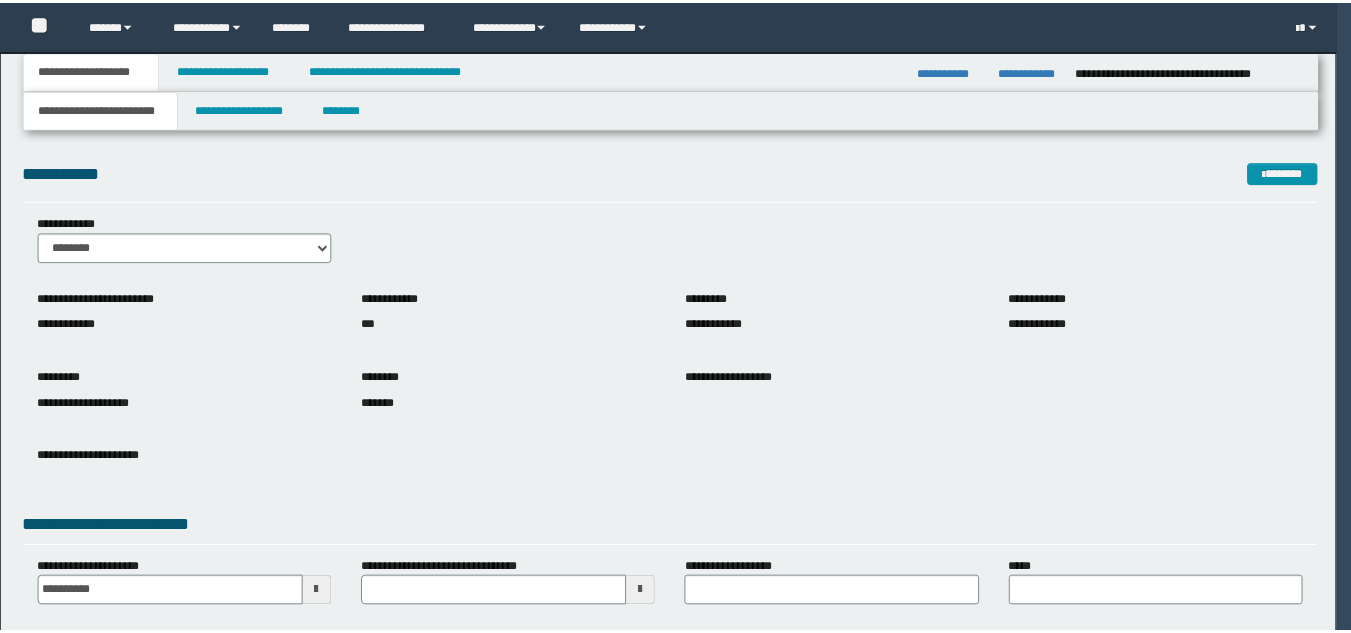 scroll, scrollTop: 0, scrollLeft: 0, axis: both 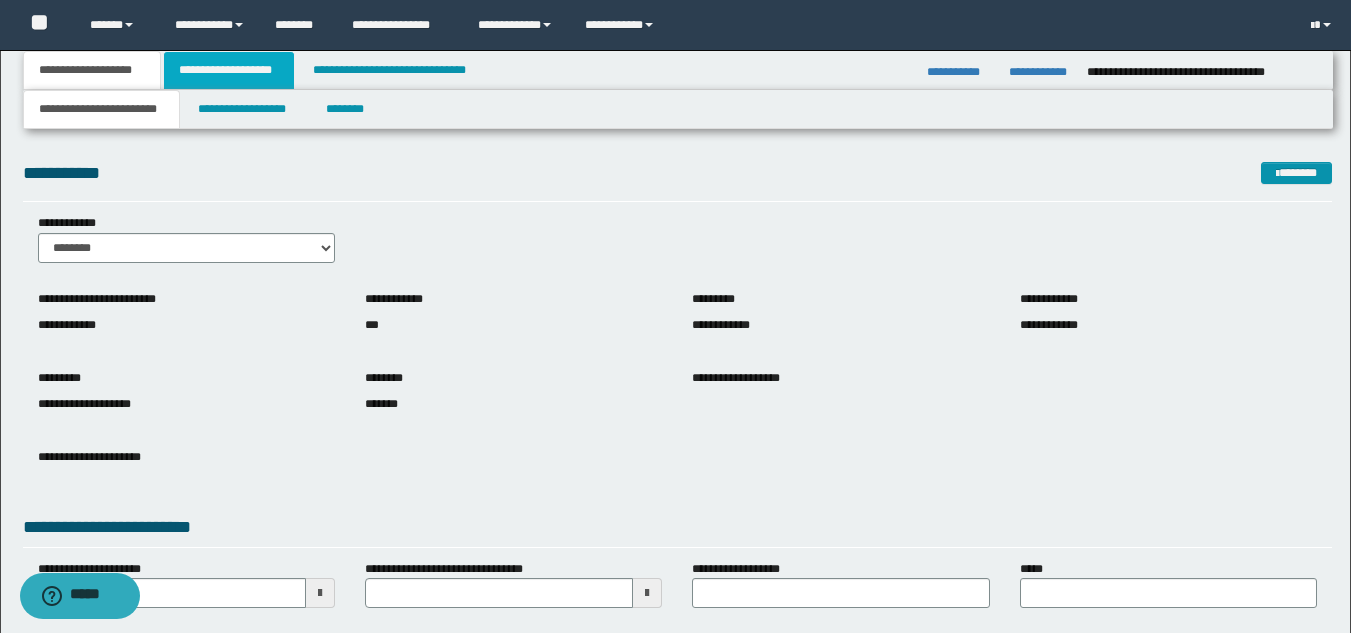 click on "**********" at bounding box center [229, 70] 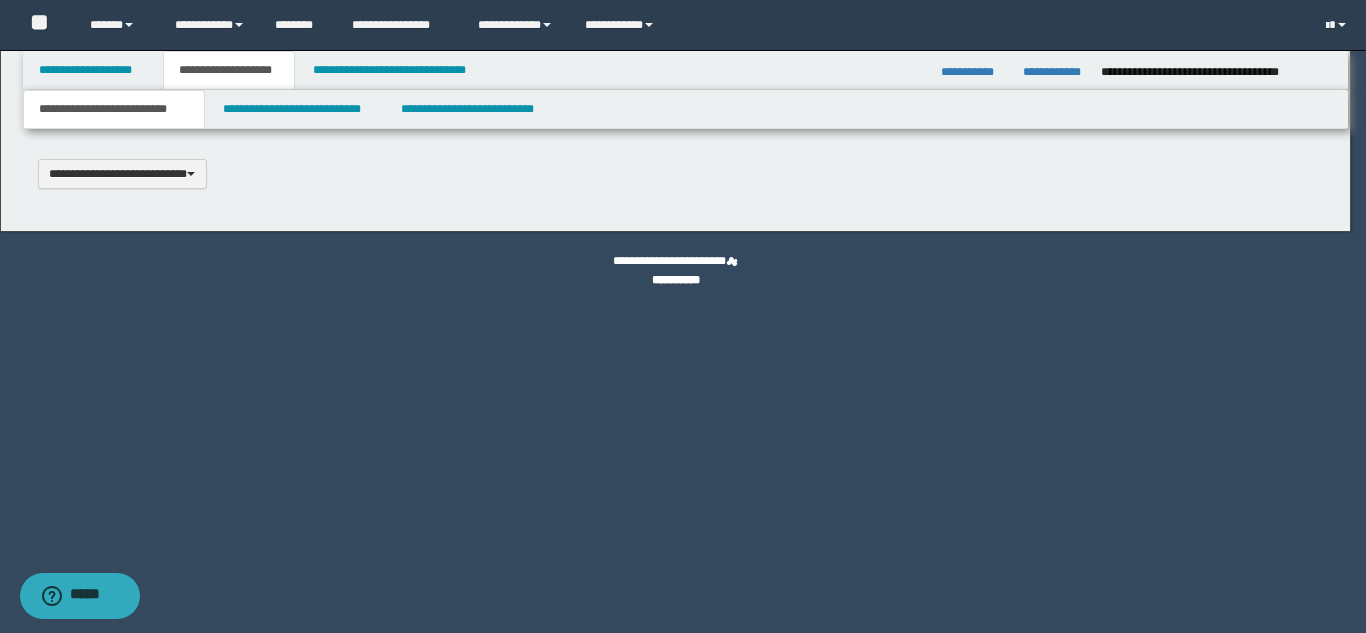type 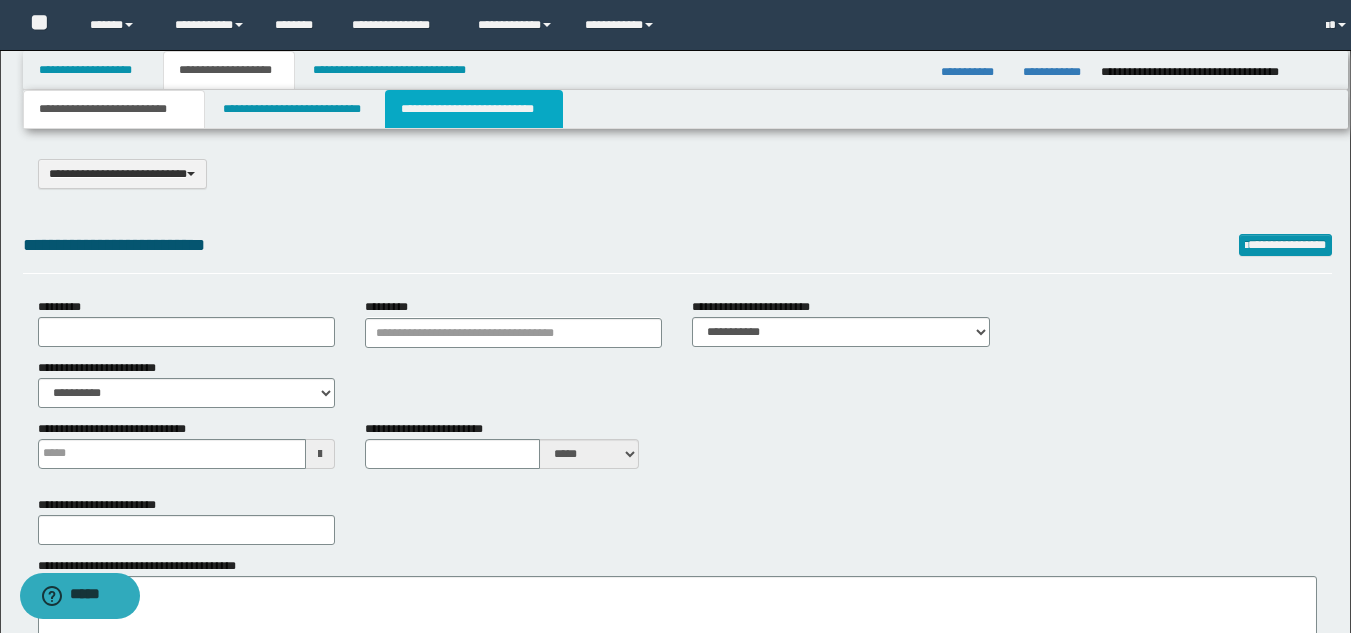 click on "**********" at bounding box center (474, 109) 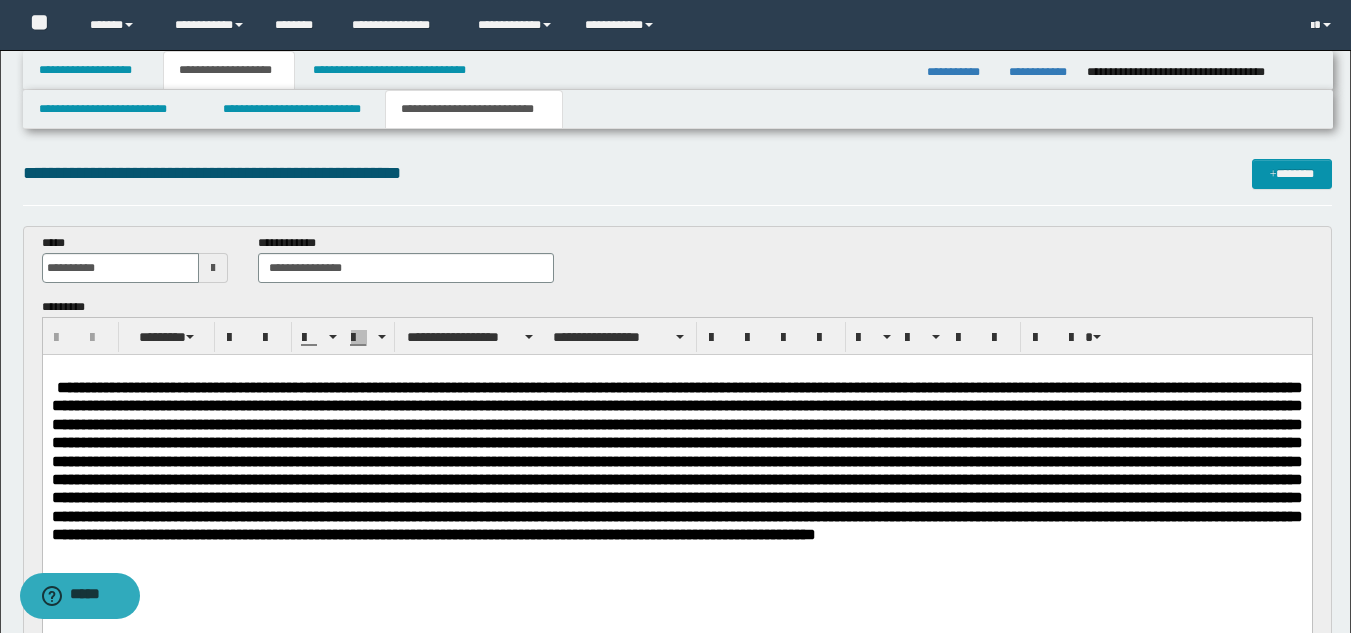 scroll, scrollTop: 100, scrollLeft: 0, axis: vertical 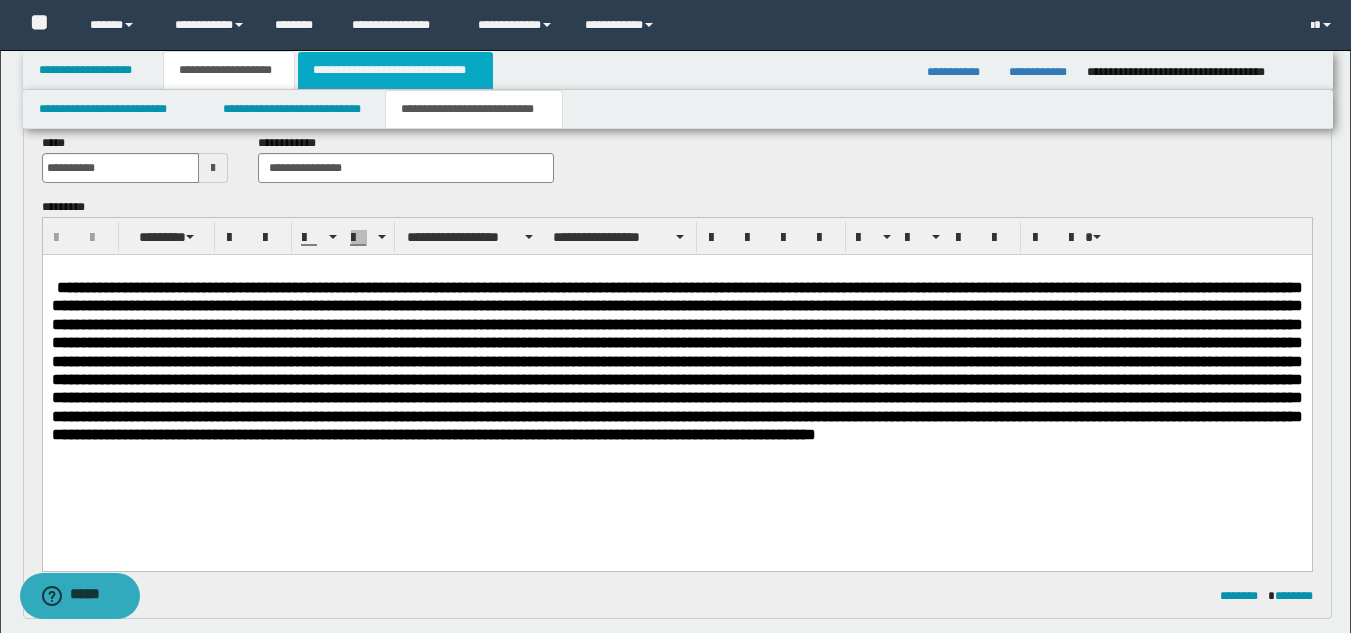 click on "**********" at bounding box center (395, 70) 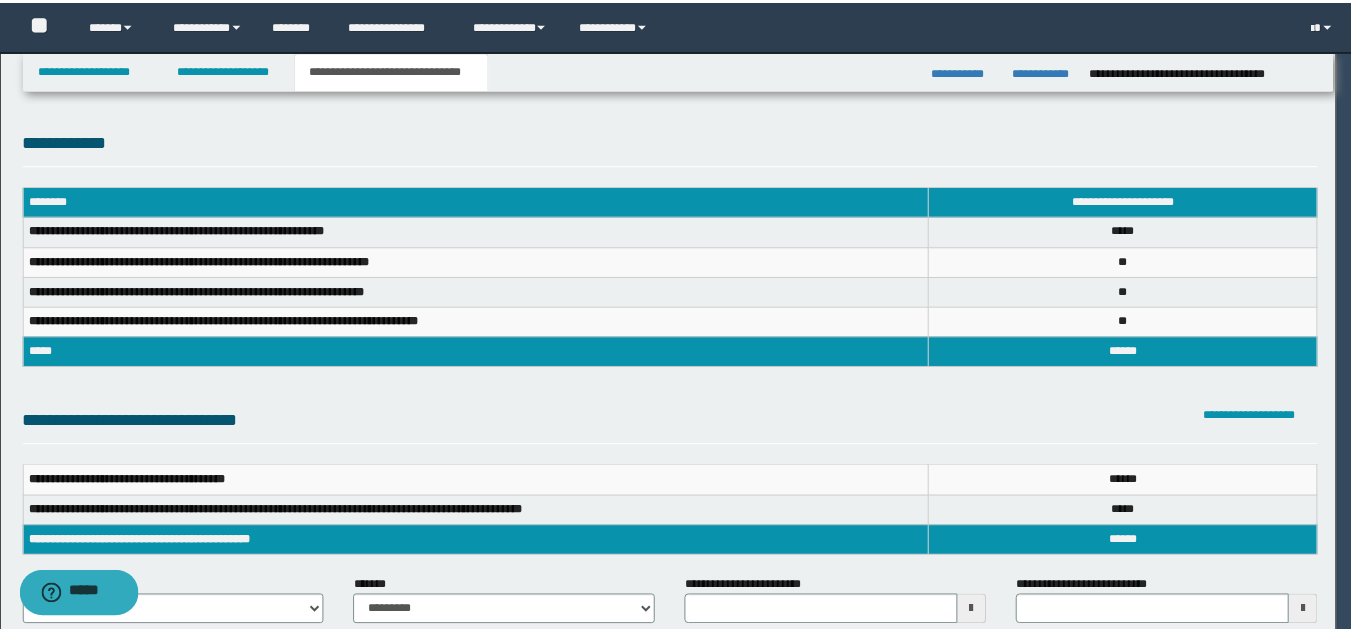 scroll, scrollTop: 0, scrollLeft: 0, axis: both 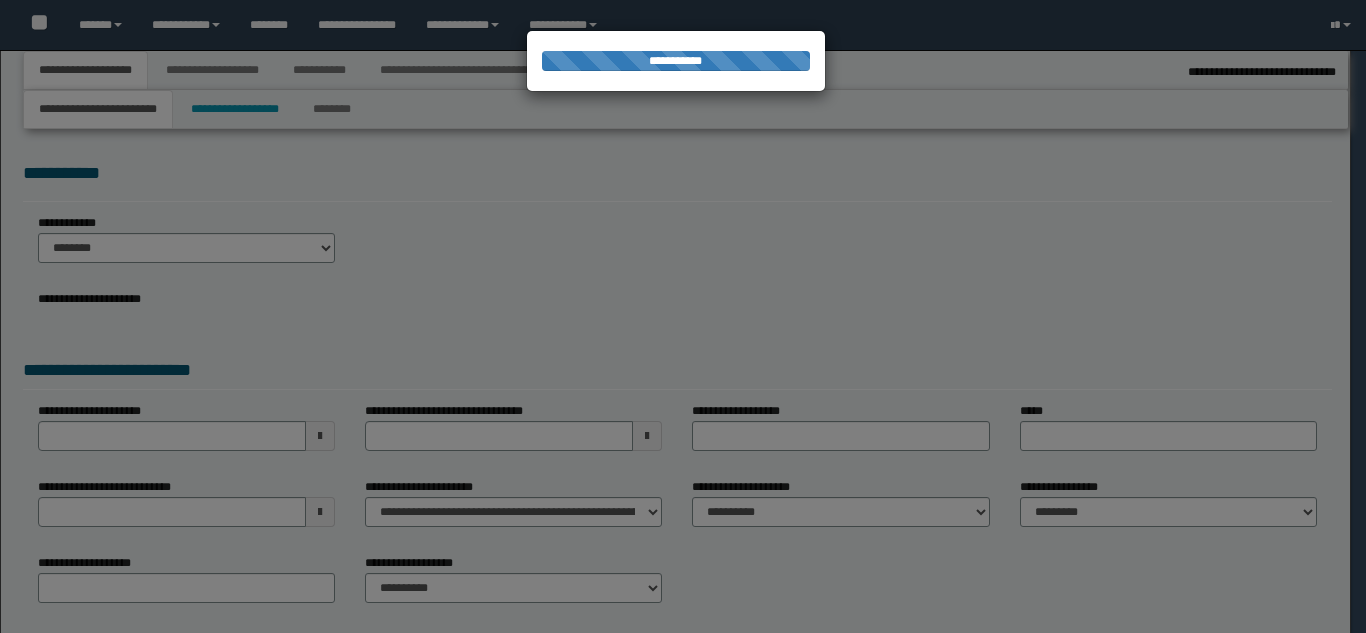select on "*" 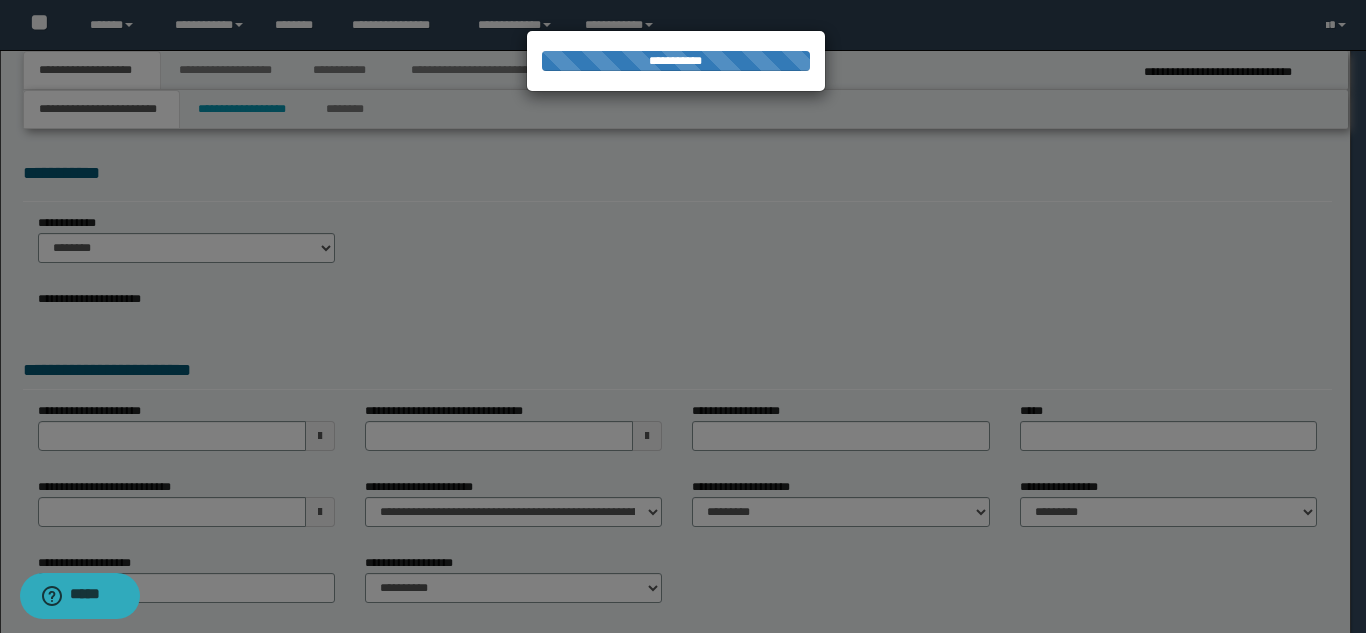 scroll, scrollTop: 0, scrollLeft: 0, axis: both 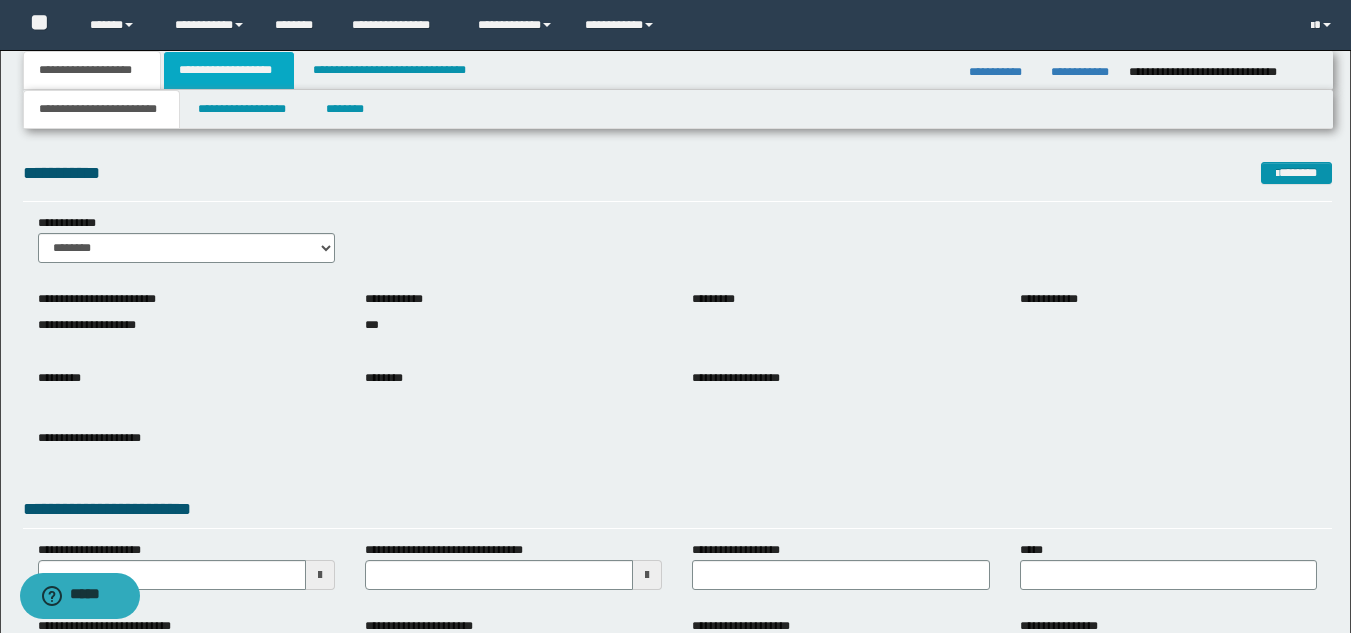 click on "**********" at bounding box center [229, 70] 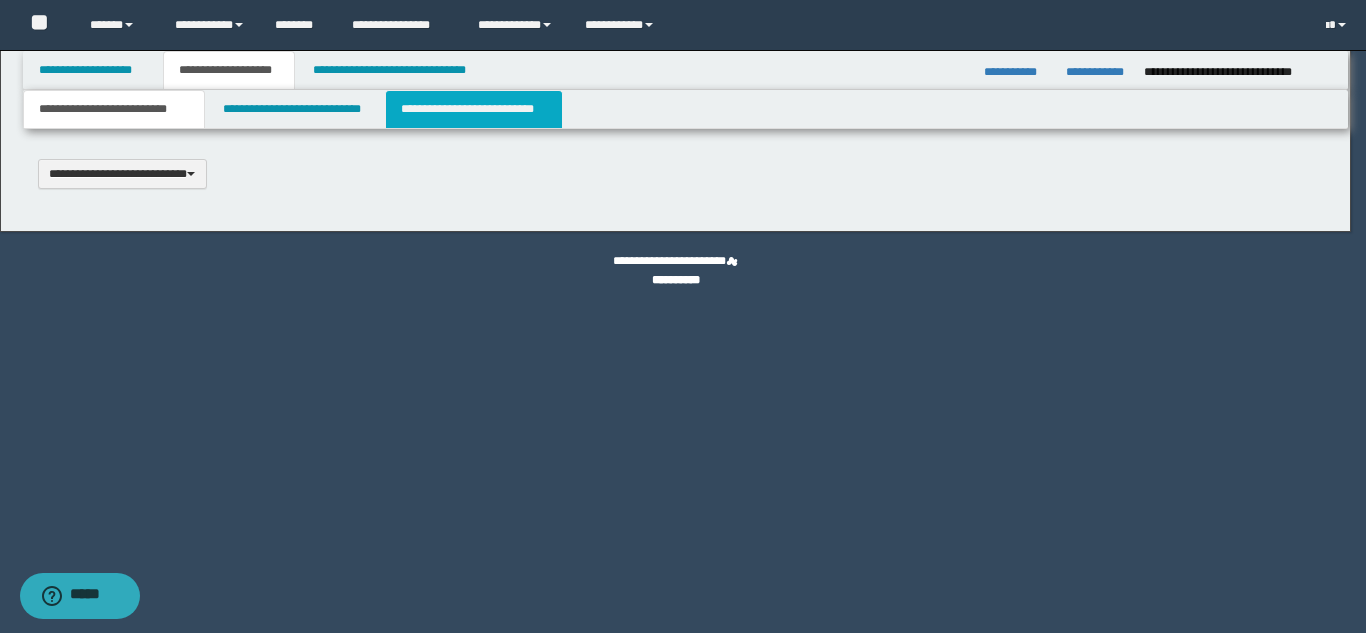 scroll, scrollTop: 0, scrollLeft: 0, axis: both 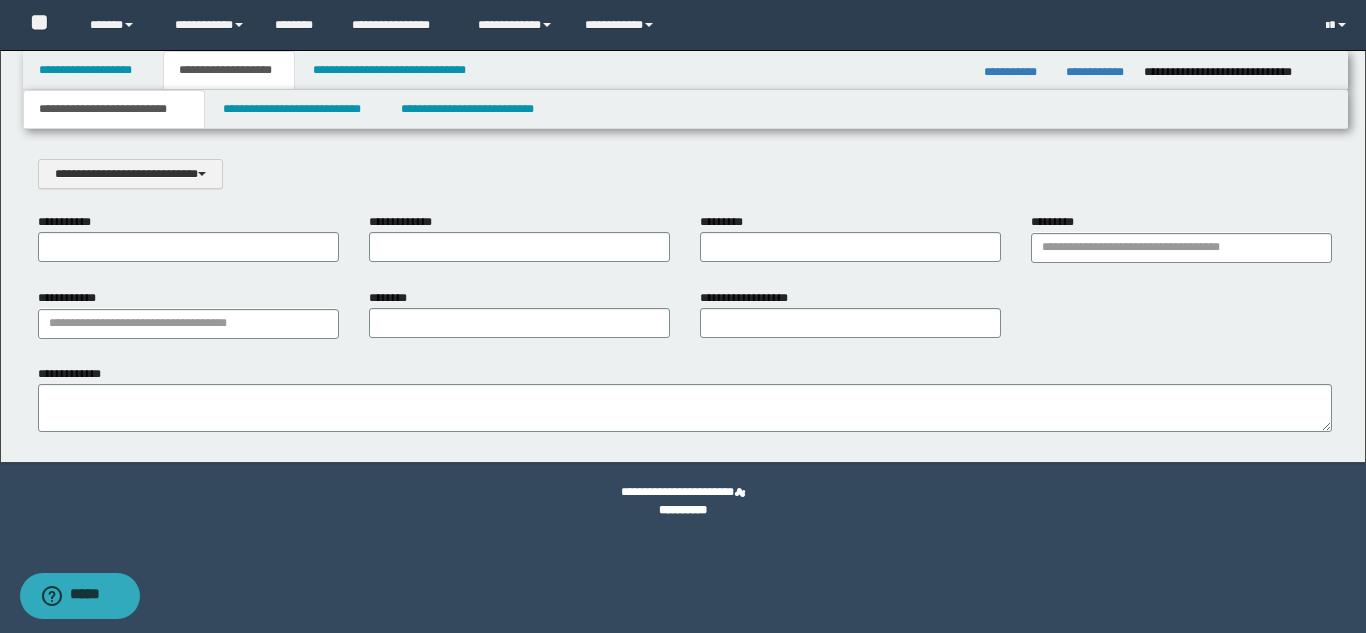 click on "**********" at bounding box center [683, 256] 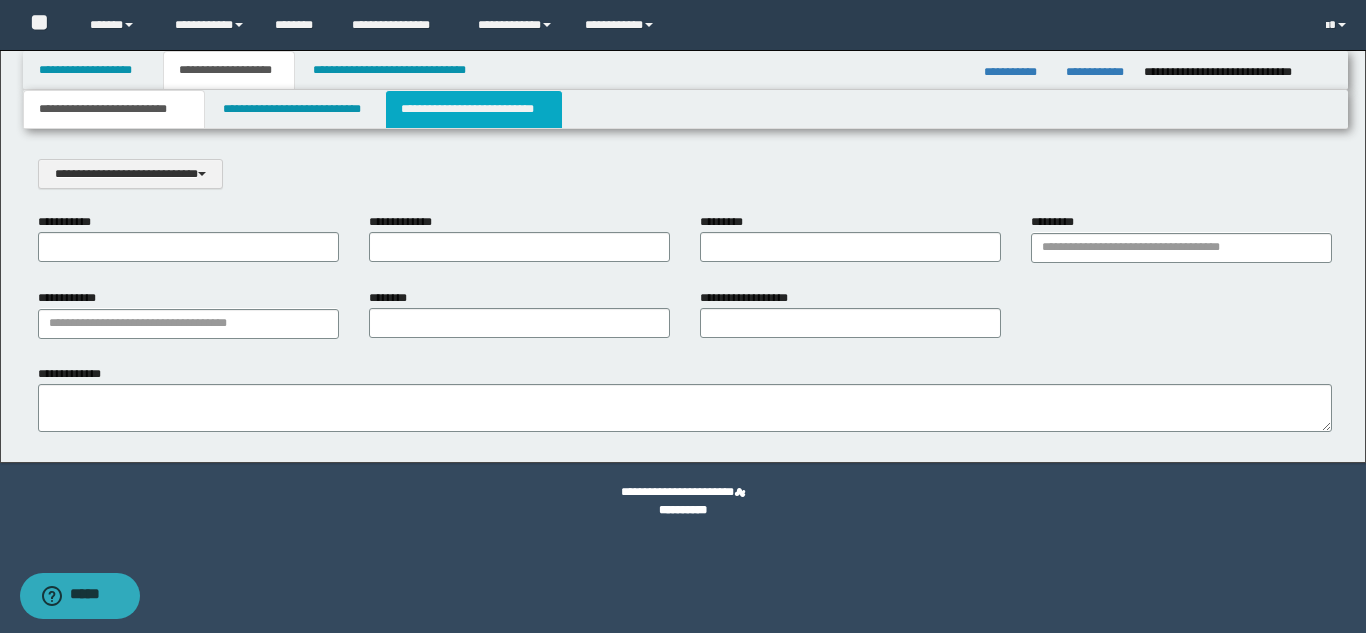 click on "**********" at bounding box center [474, 109] 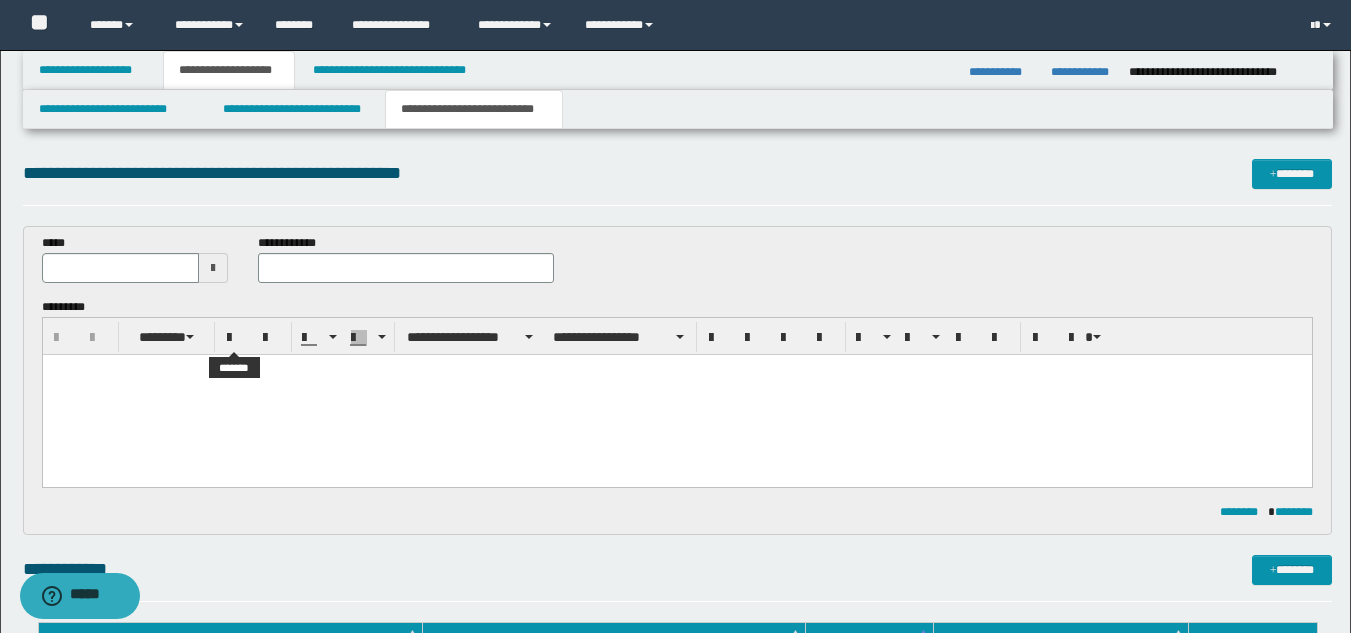 scroll, scrollTop: 0, scrollLeft: 0, axis: both 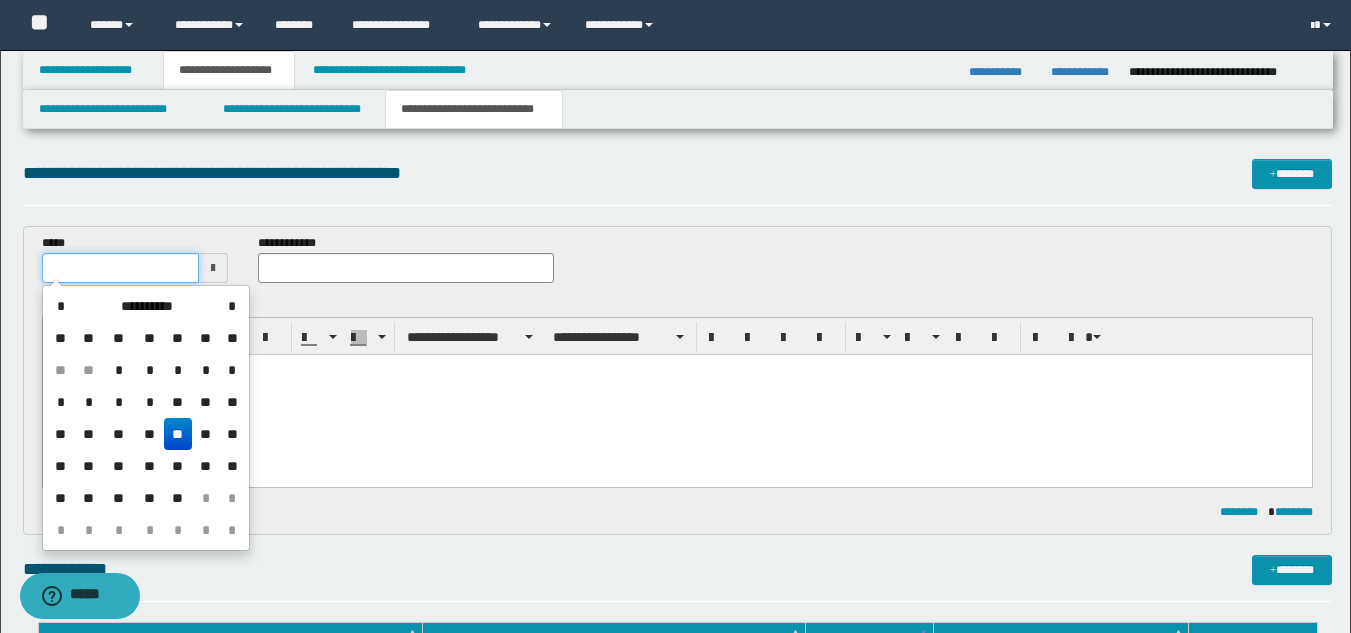 click at bounding box center [121, 268] 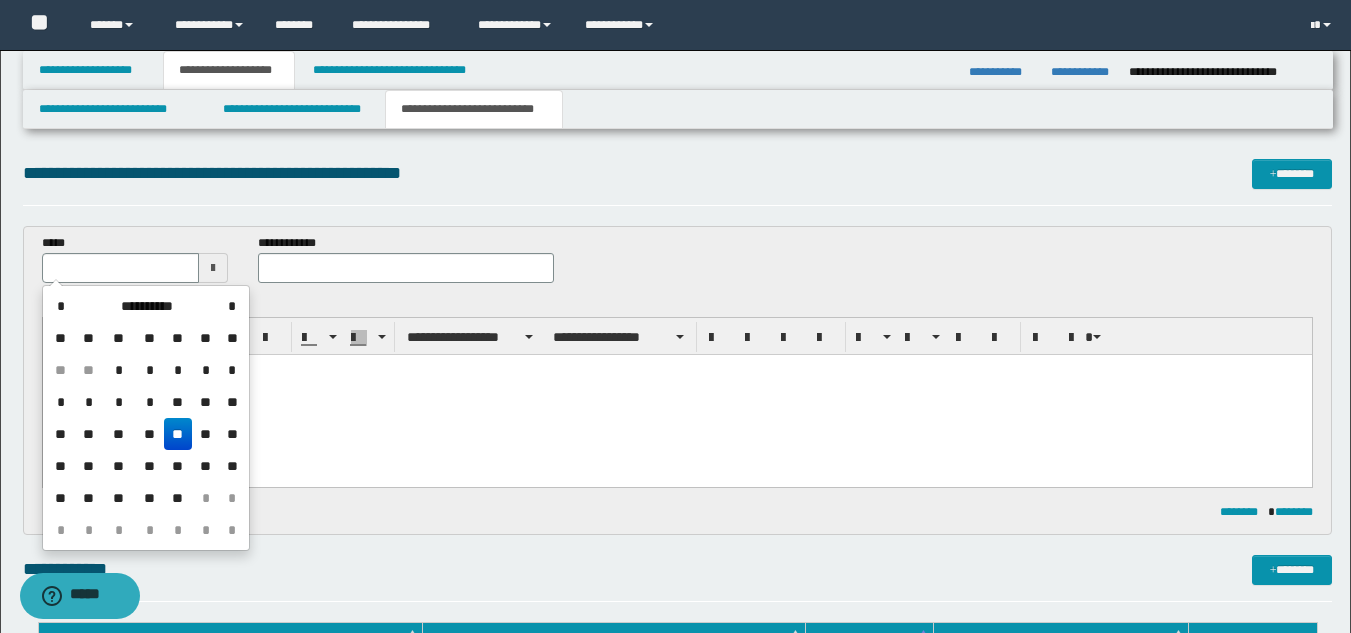 click on "**" at bounding box center (178, 434) 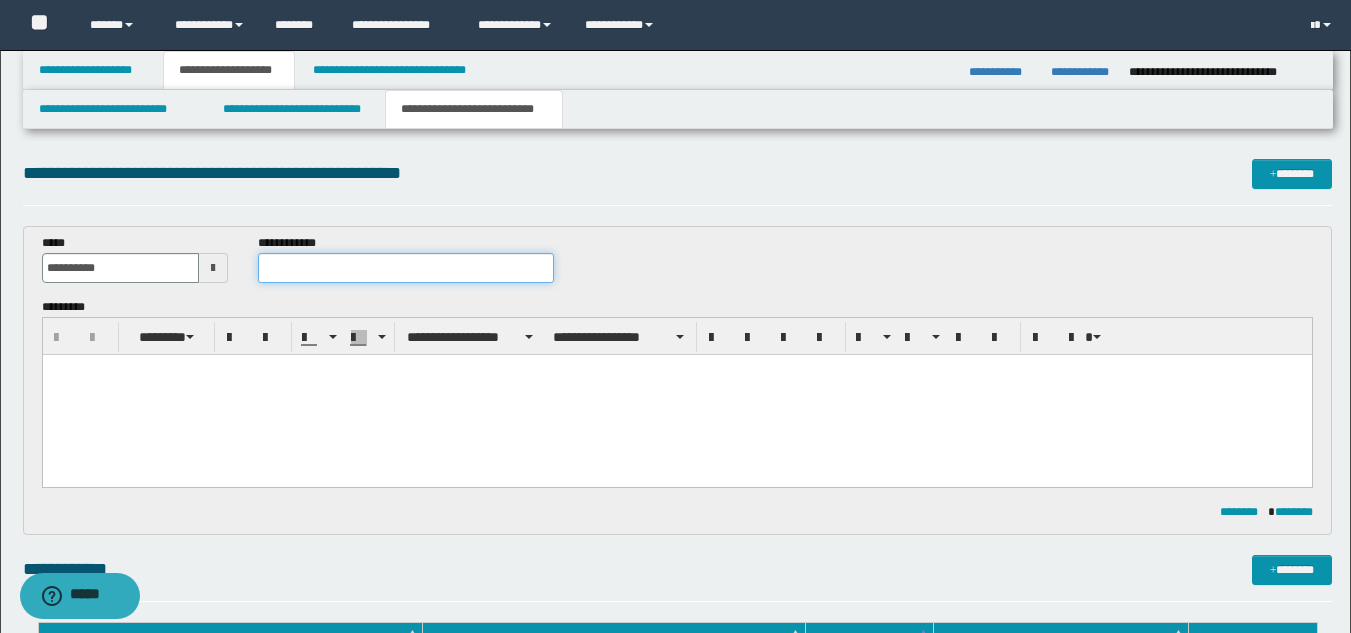 click at bounding box center (405, 268) 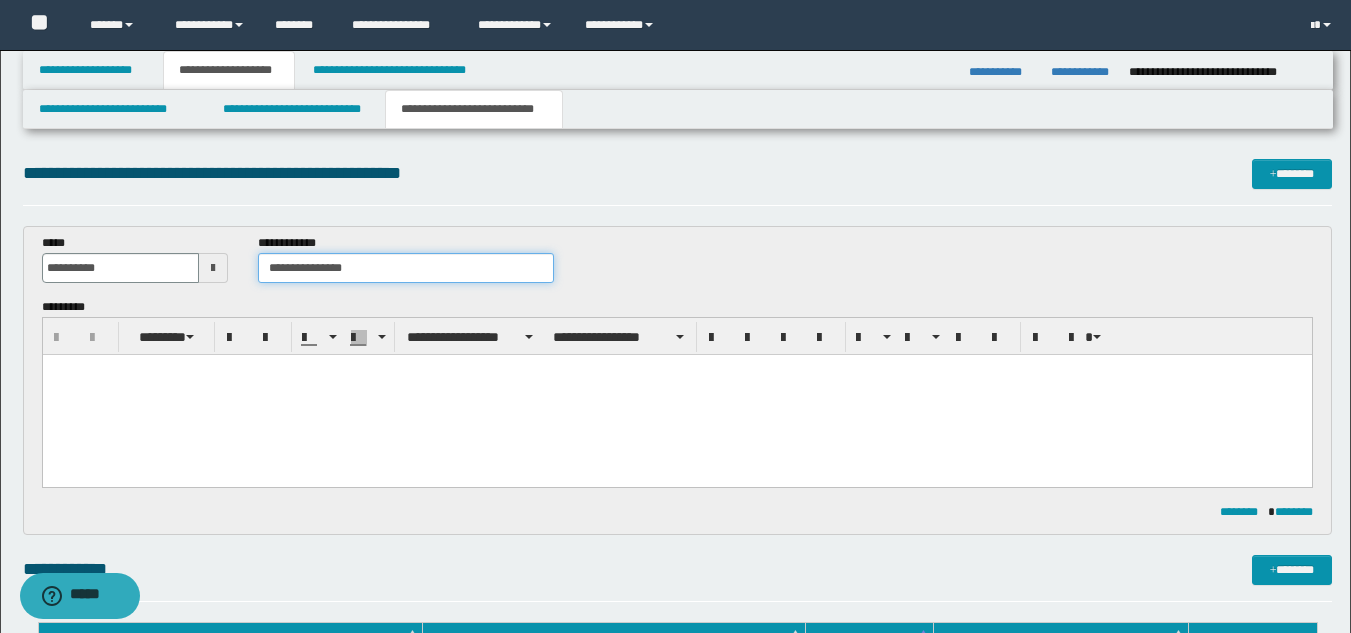 type on "**********" 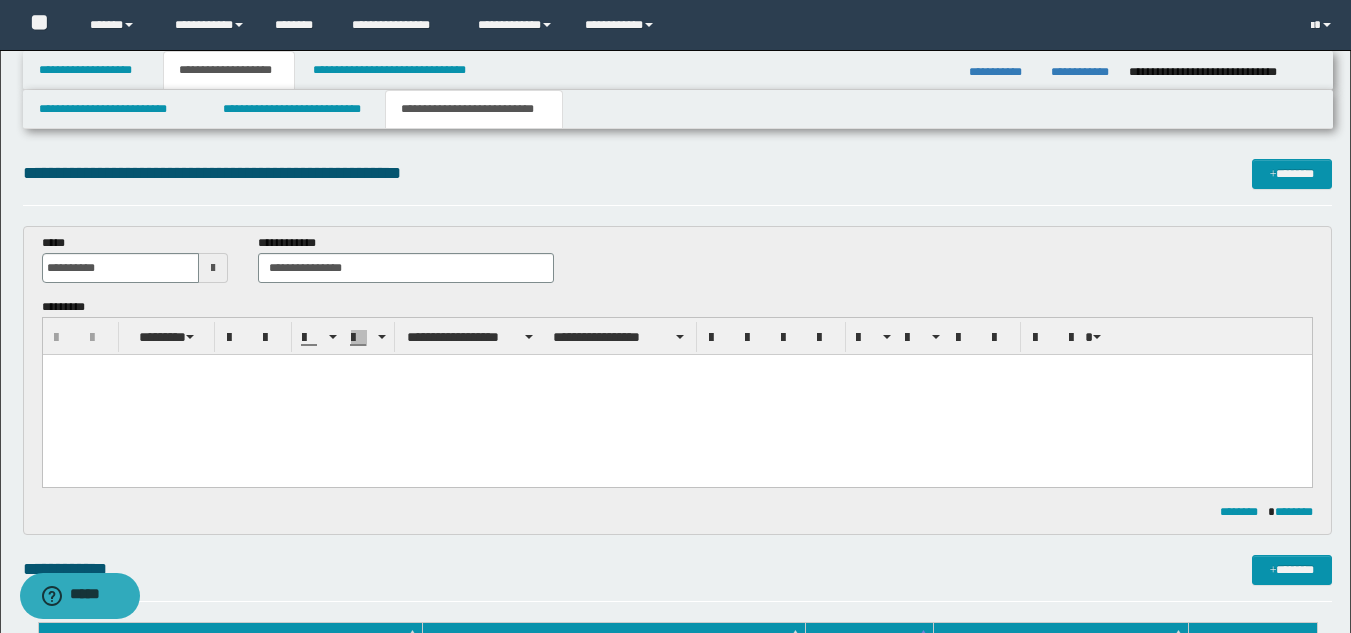 click at bounding box center [676, 395] 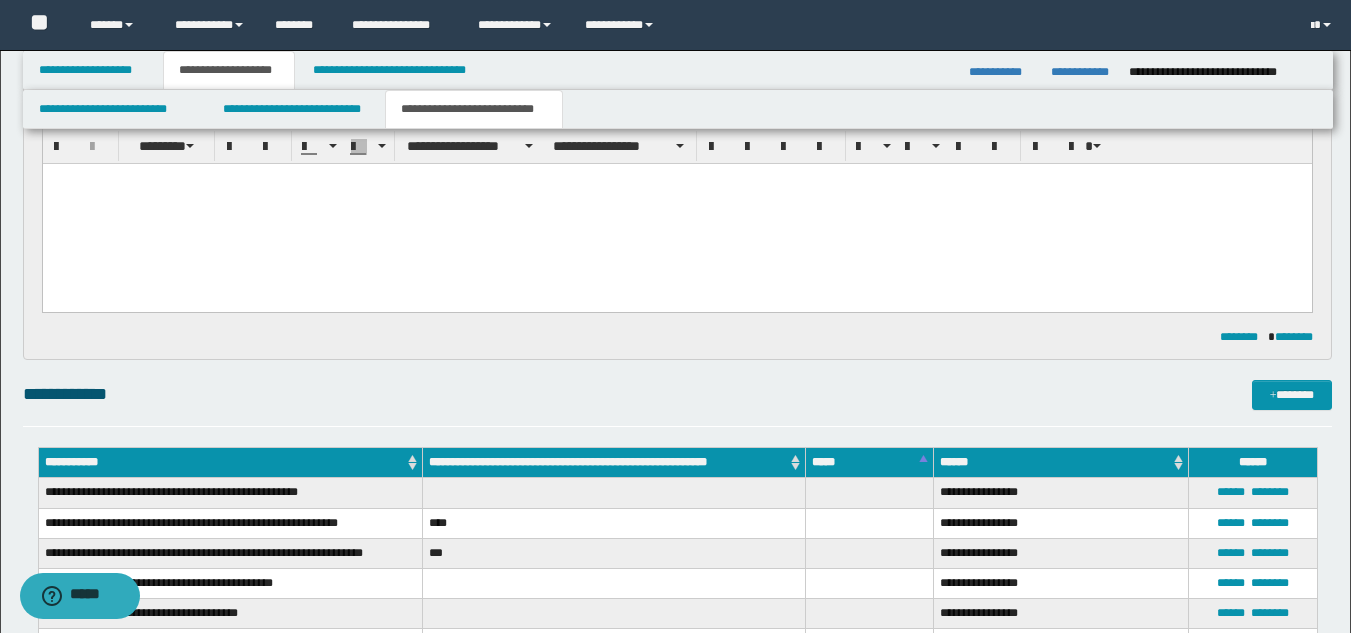 scroll, scrollTop: 400, scrollLeft: 0, axis: vertical 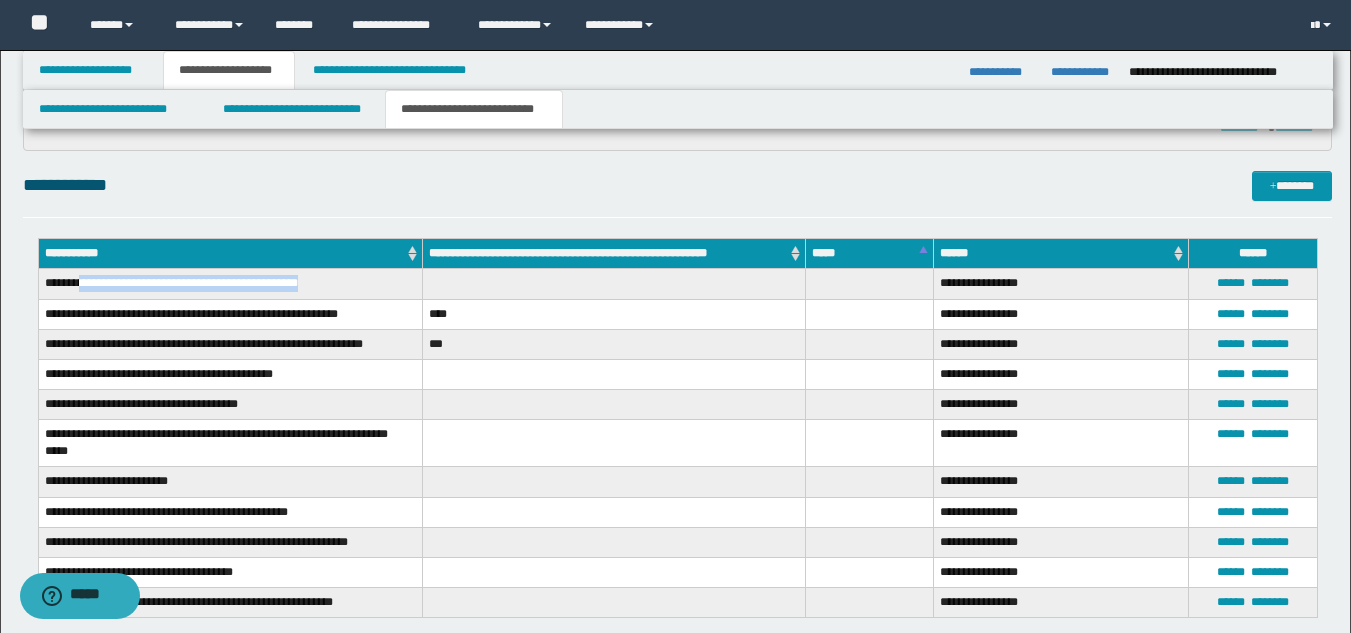 drag, startPoint x: 84, startPoint y: 284, endPoint x: 309, endPoint y: 292, distance: 225.14218 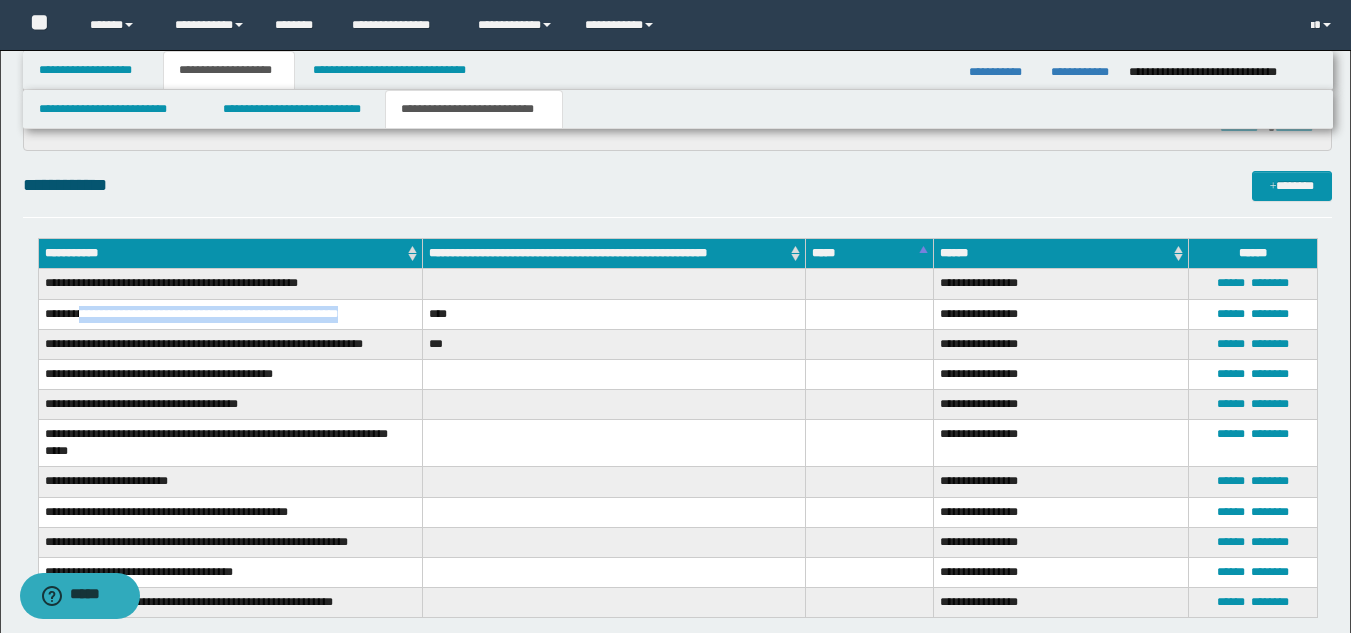 drag, startPoint x: 82, startPoint y: 315, endPoint x: 349, endPoint y: 318, distance: 267.01685 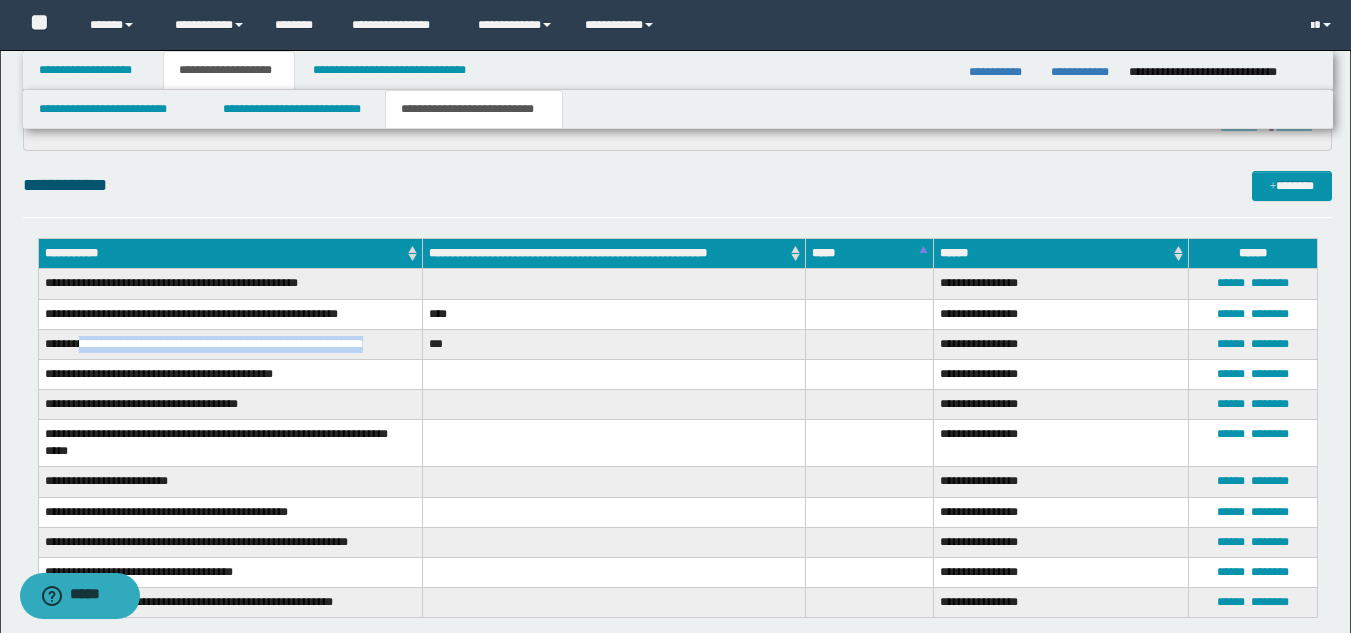 drag, startPoint x: 85, startPoint y: 345, endPoint x: 389, endPoint y: 351, distance: 304.0592 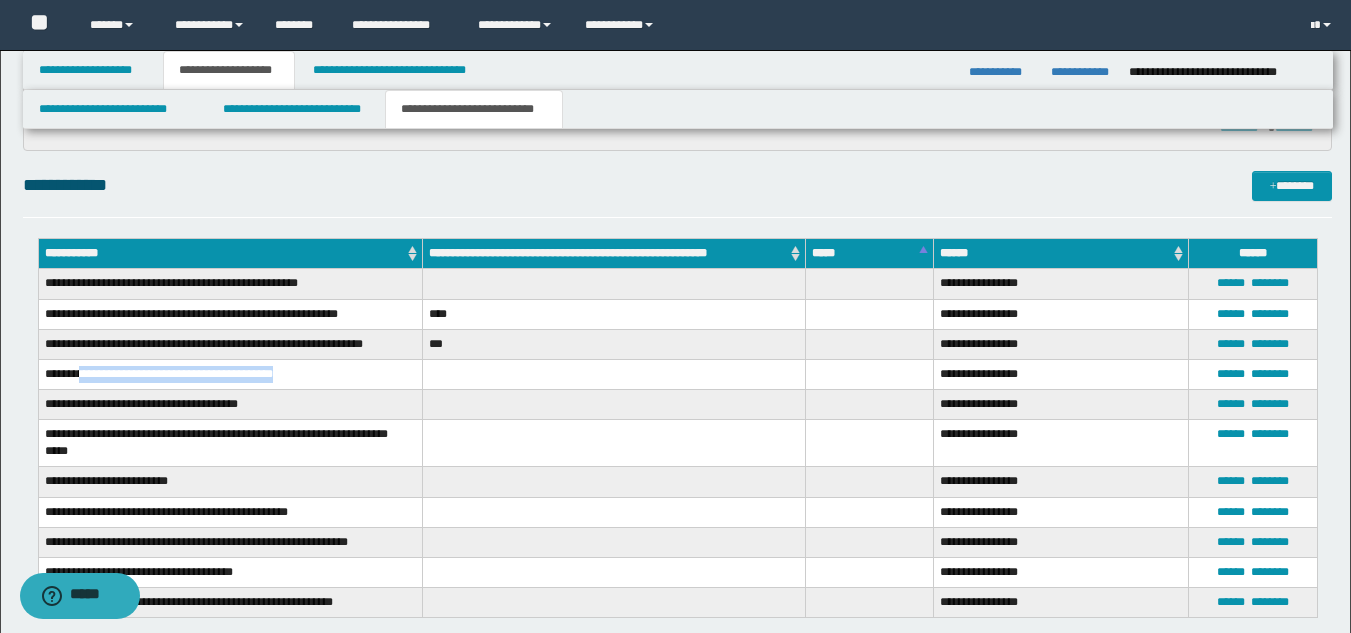 drag, startPoint x: 80, startPoint y: 368, endPoint x: 299, endPoint y: 375, distance: 219.11185 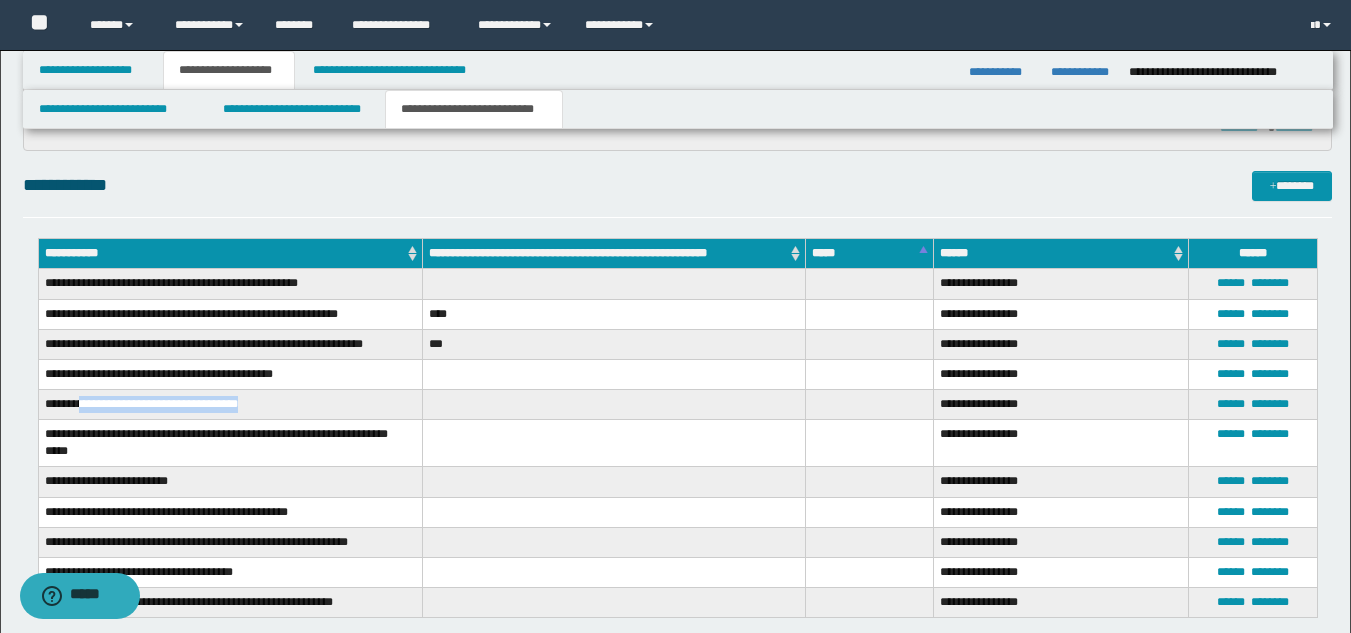 drag, startPoint x: 79, startPoint y: 407, endPoint x: 255, endPoint y: 408, distance: 176.00284 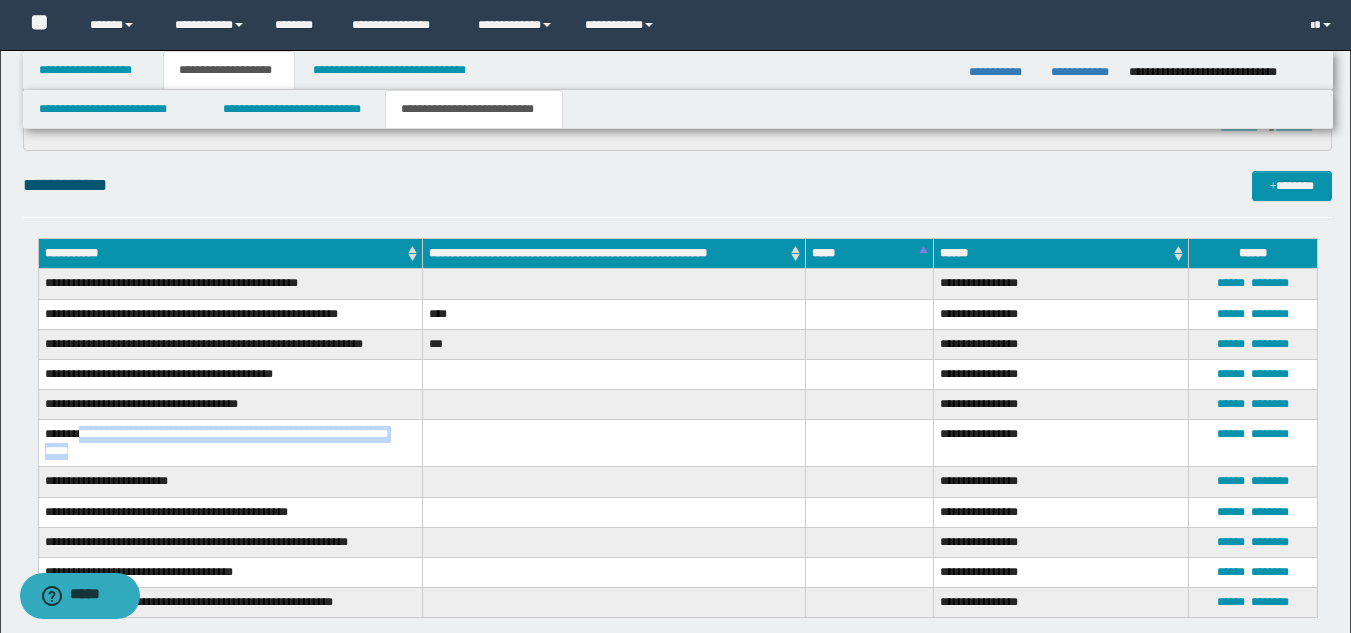 drag, startPoint x: 83, startPoint y: 434, endPoint x: 114, endPoint y: 455, distance: 37.44329 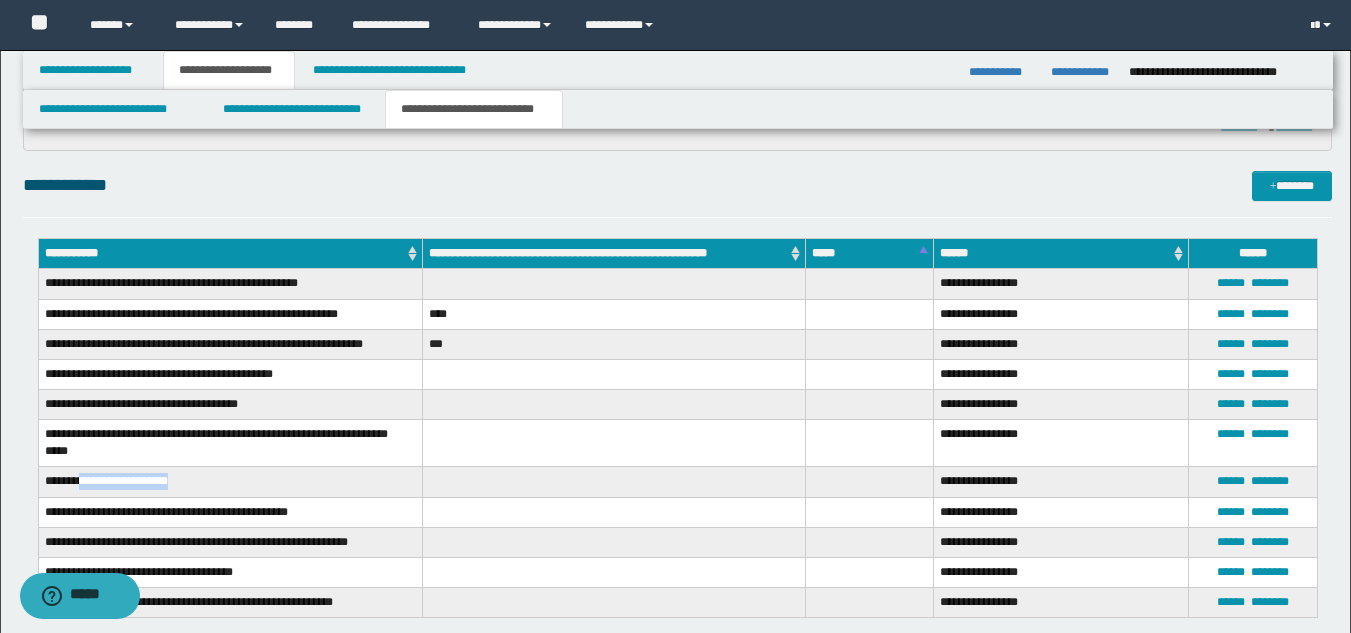 drag, startPoint x: 82, startPoint y: 477, endPoint x: 182, endPoint y: 489, distance: 100.71743 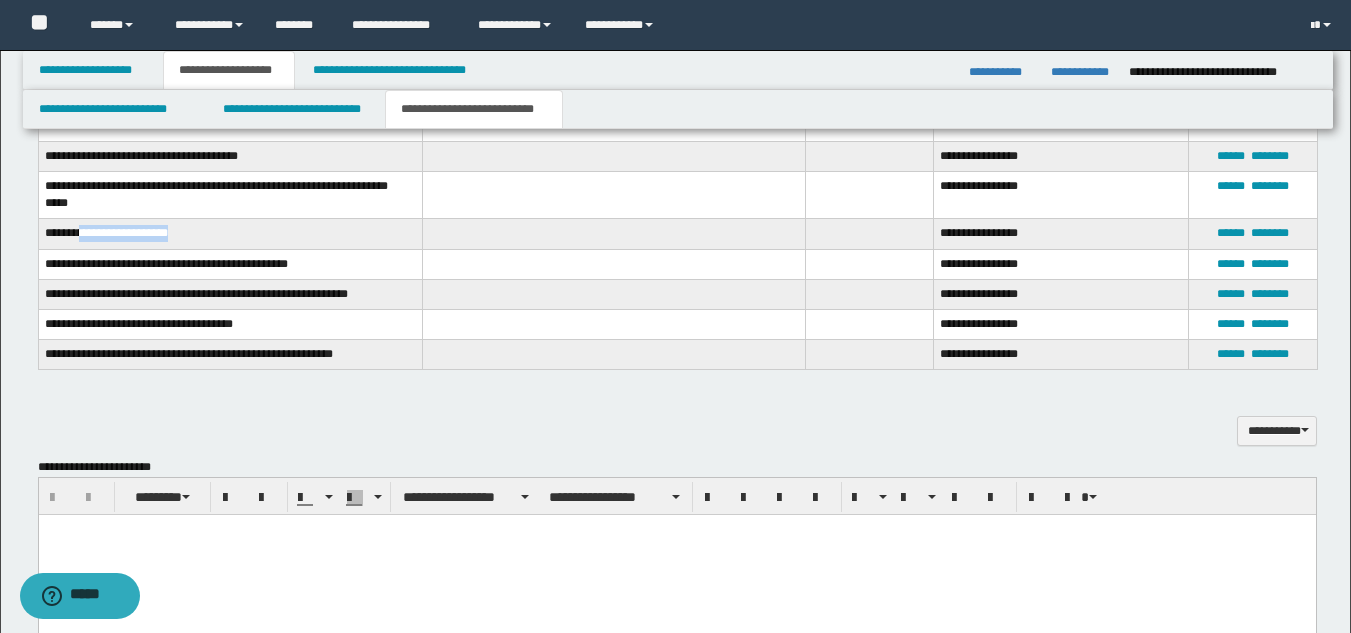 scroll, scrollTop: 700, scrollLeft: 0, axis: vertical 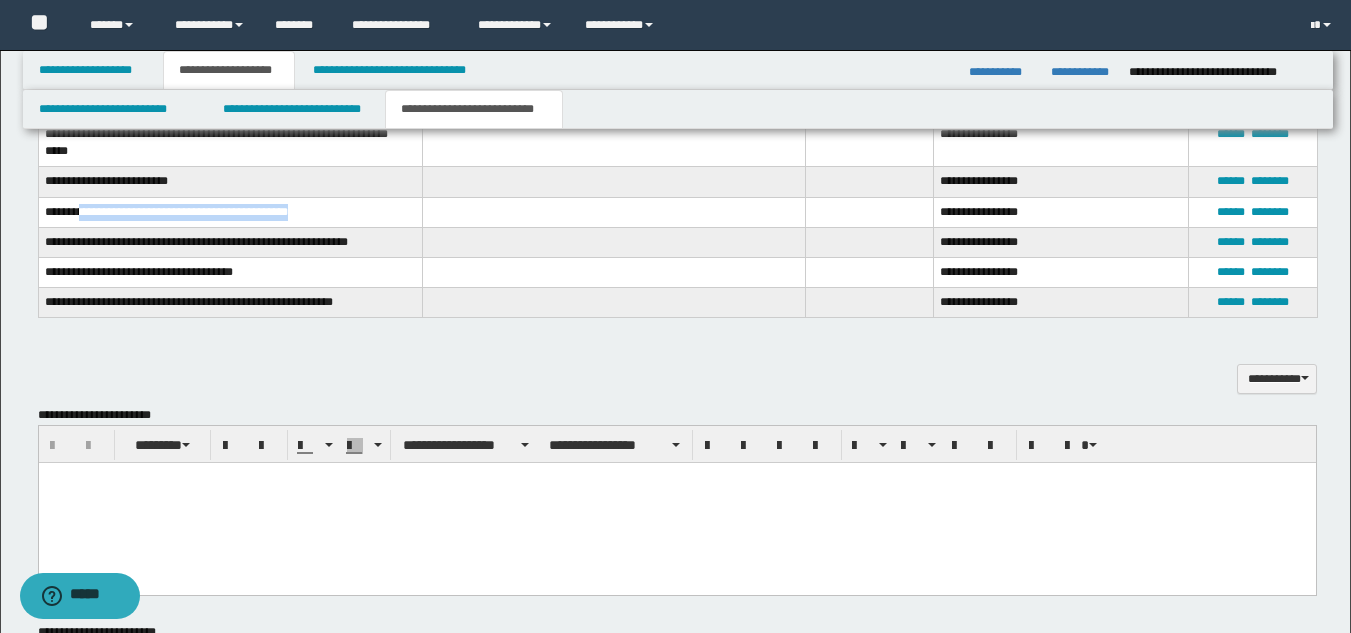 drag, startPoint x: 82, startPoint y: 216, endPoint x: 301, endPoint y: 218, distance: 219.00912 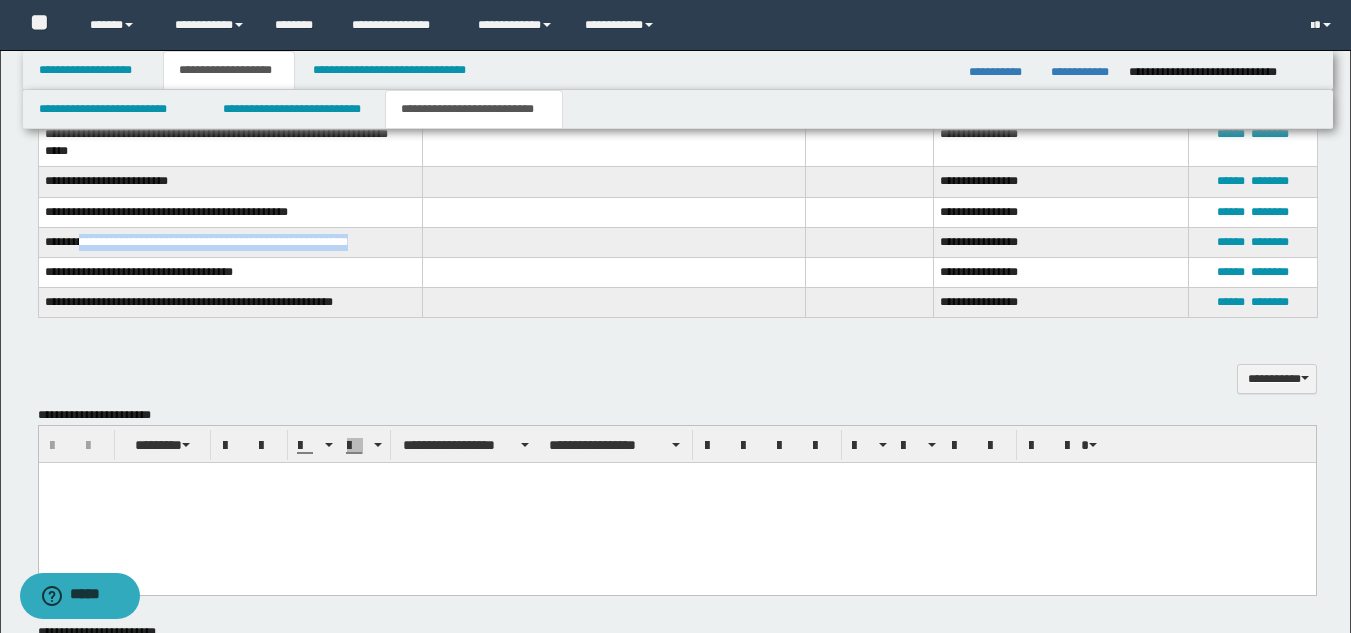 drag, startPoint x: 88, startPoint y: 239, endPoint x: 374, endPoint y: 245, distance: 286.06293 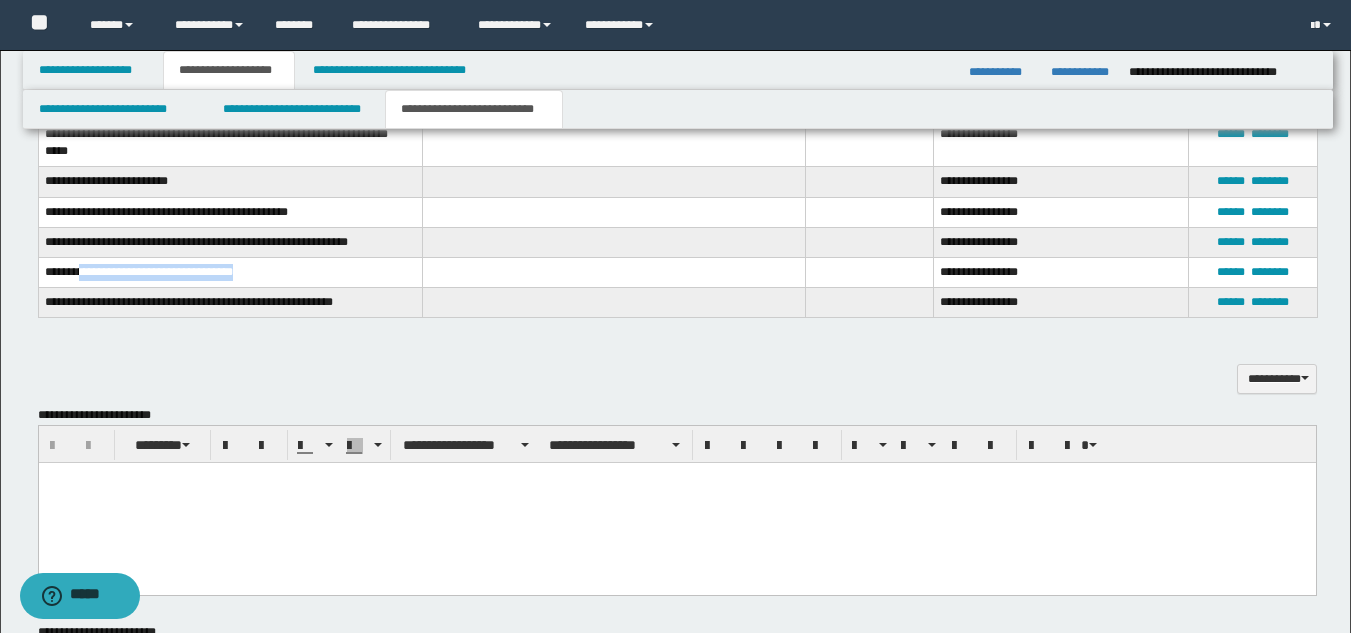 drag, startPoint x: 85, startPoint y: 269, endPoint x: 242, endPoint y: 275, distance: 157.11461 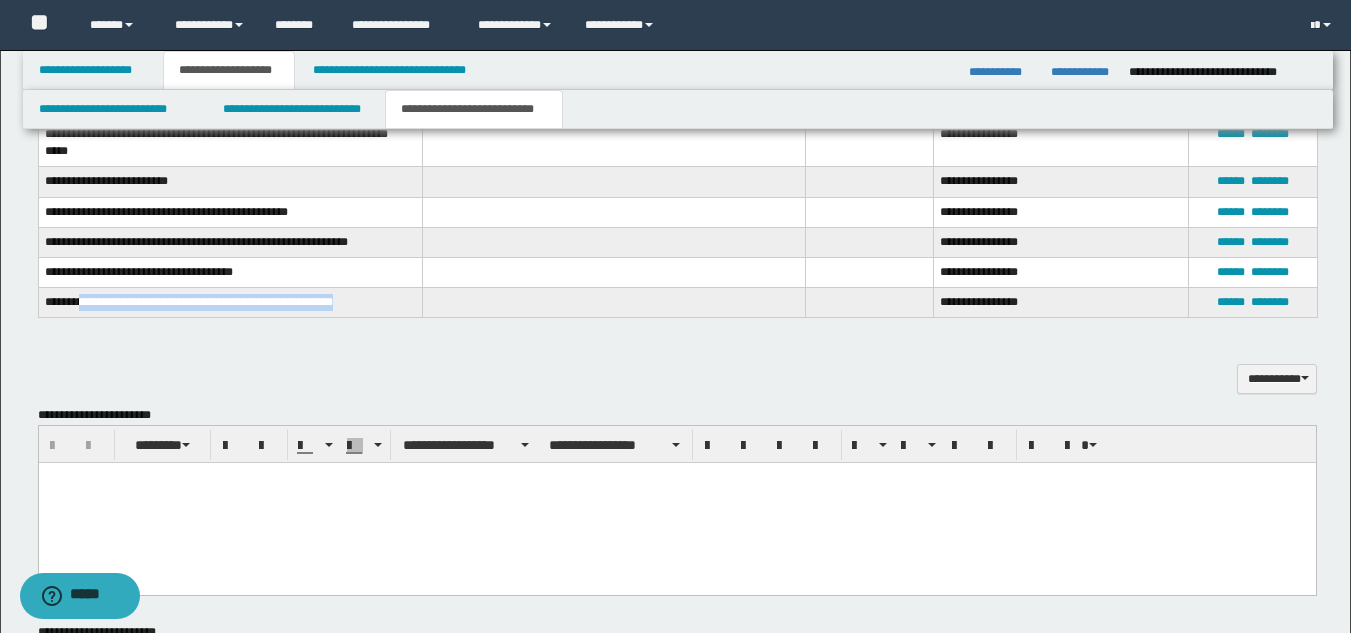 drag, startPoint x: 88, startPoint y: 294, endPoint x: 355, endPoint y: 313, distance: 267.67517 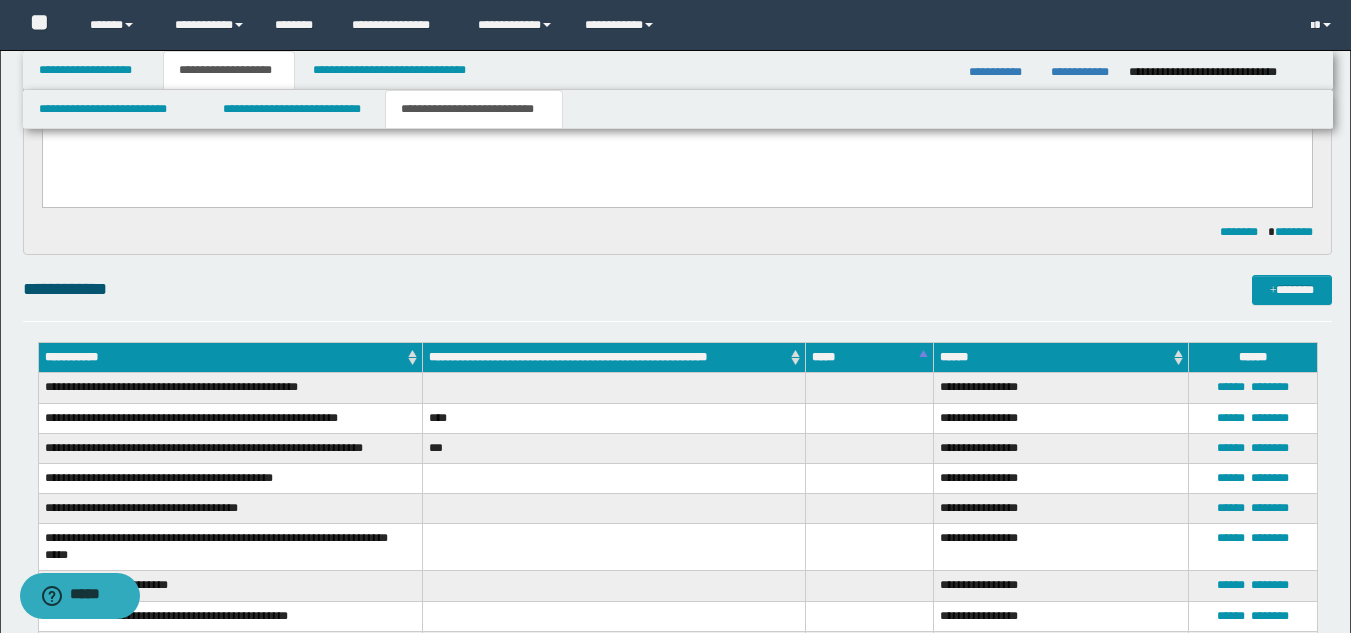 scroll, scrollTop: 0, scrollLeft: 0, axis: both 